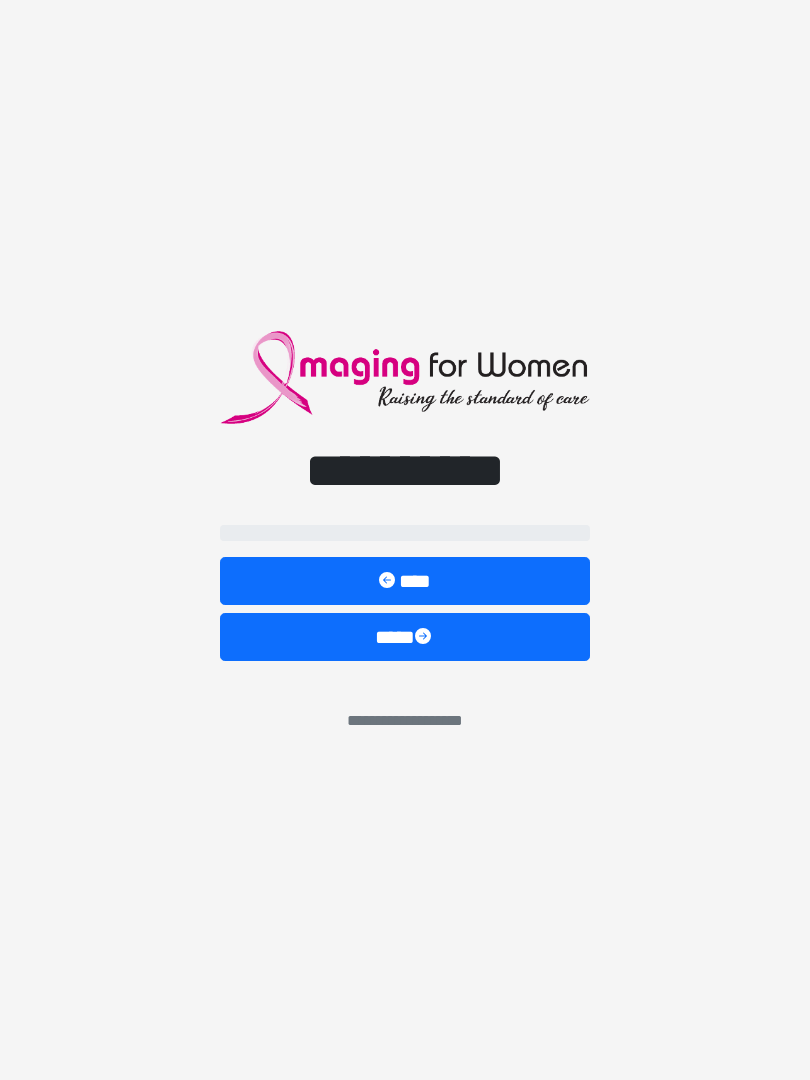 scroll, scrollTop: 0, scrollLeft: 0, axis: both 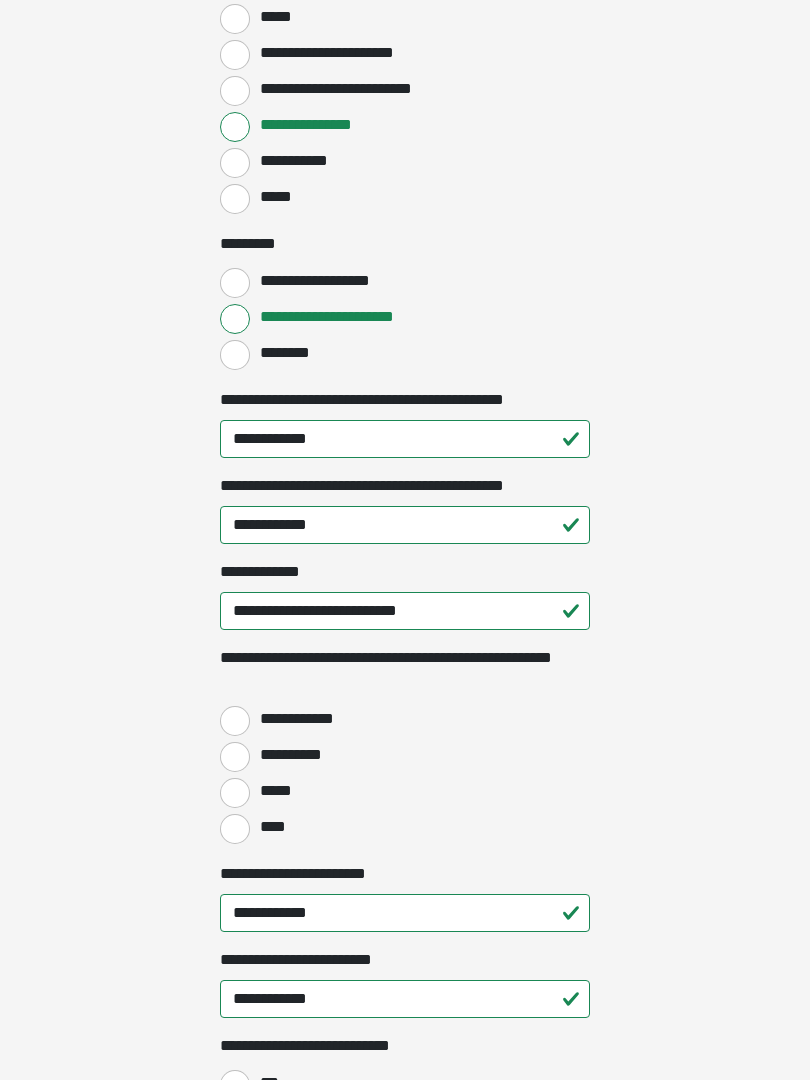 click on "**********" at bounding box center (235, 721) 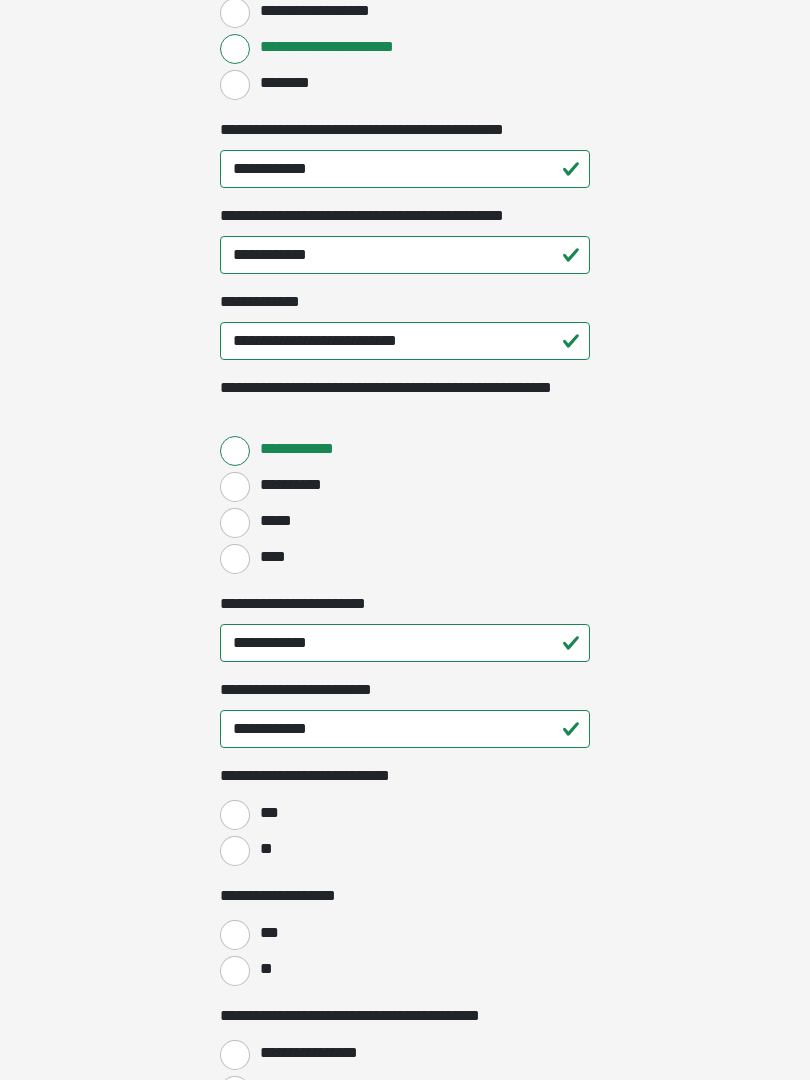 scroll, scrollTop: 2400, scrollLeft: 0, axis: vertical 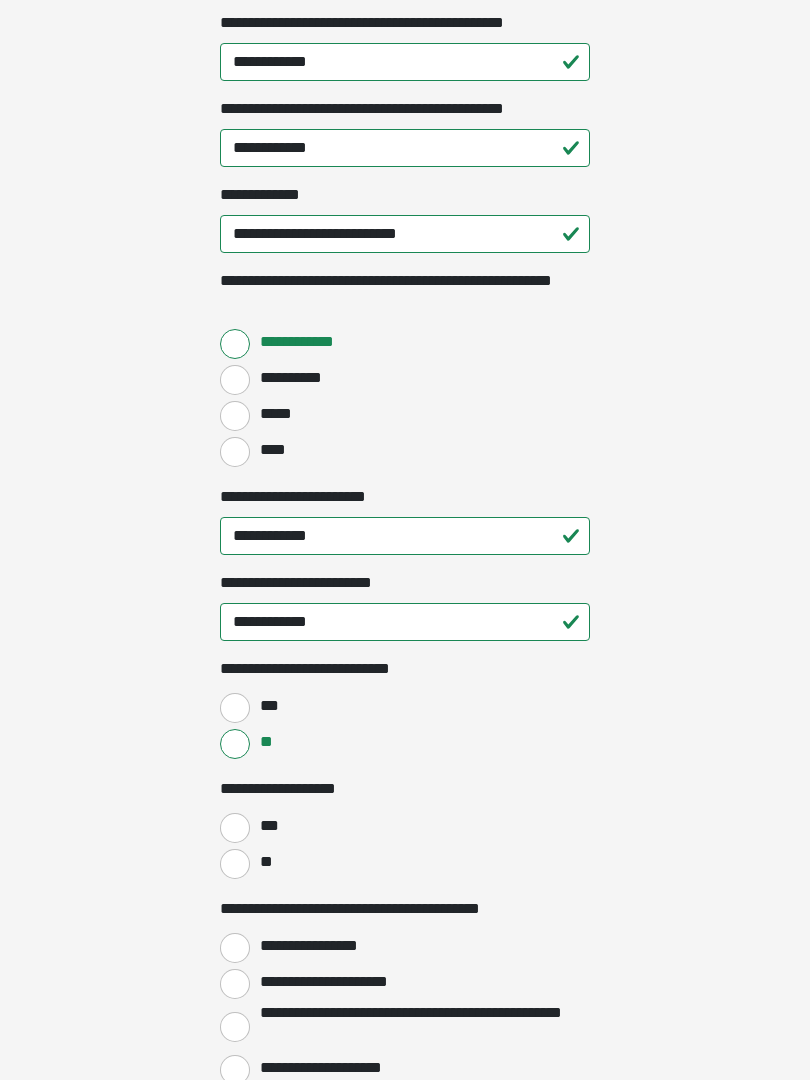click on "**" at bounding box center [235, 864] 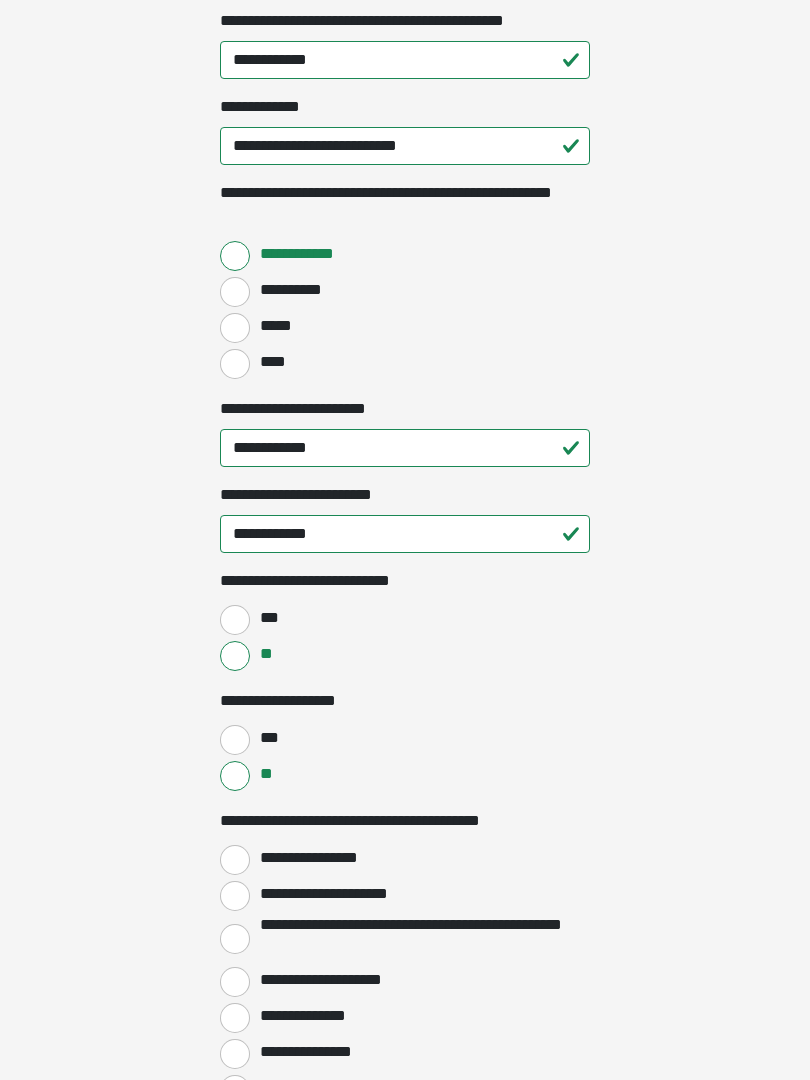 scroll, scrollTop: 2595, scrollLeft: 0, axis: vertical 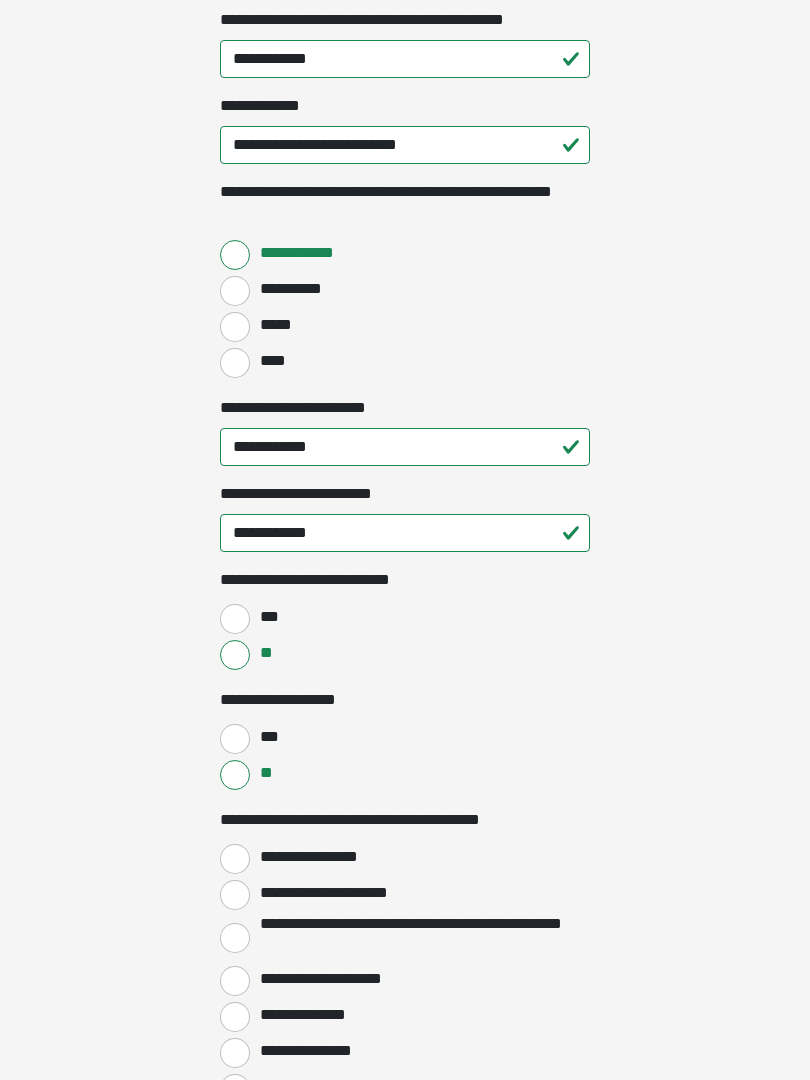 click on "**********" at bounding box center (235, 860) 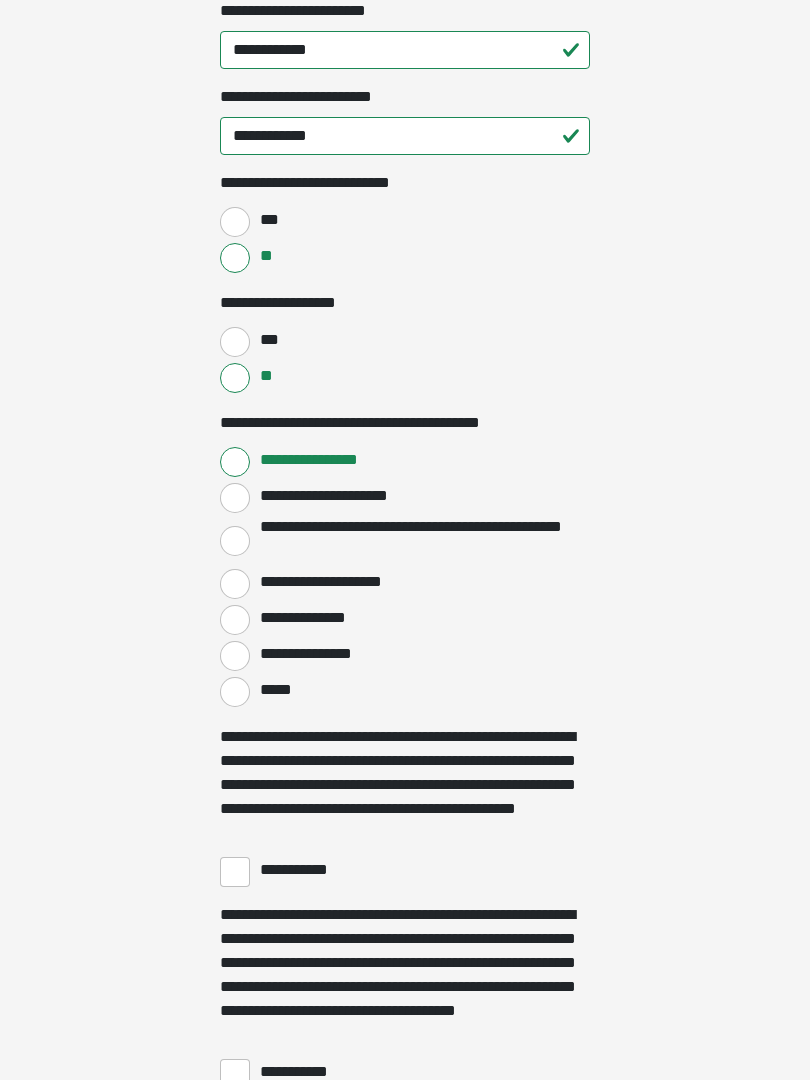 scroll, scrollTop: 3016, scrollLeft: 0, axis: vertical 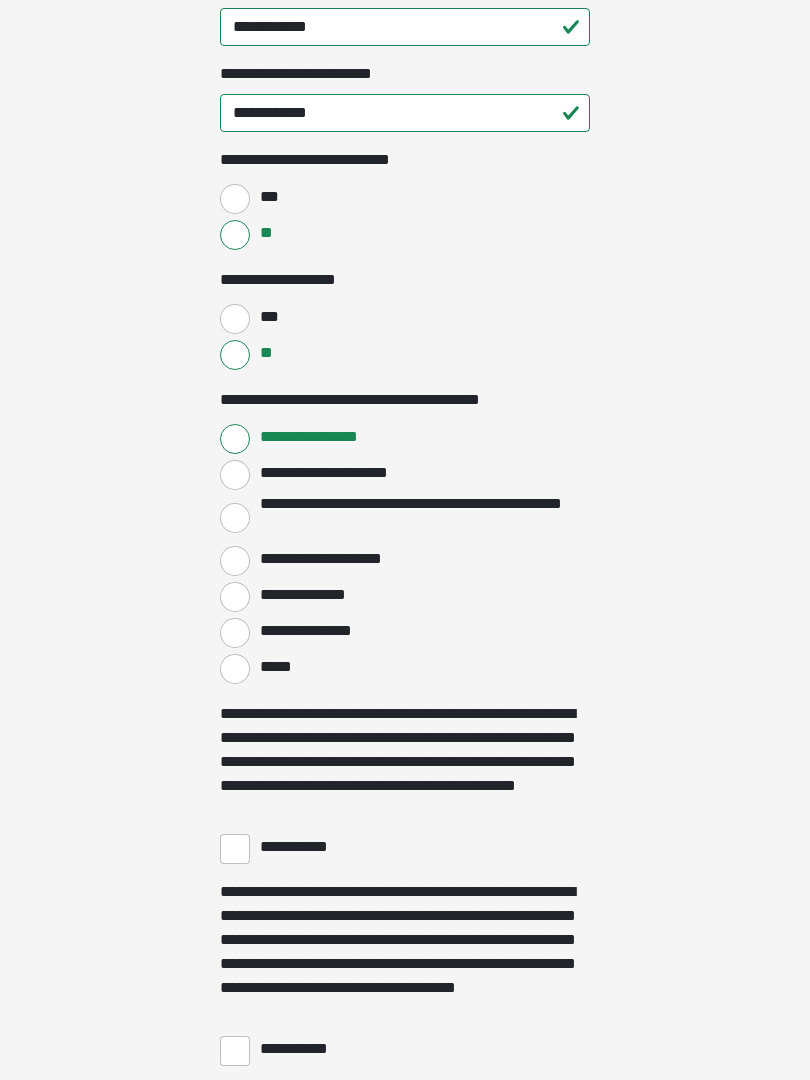click on "**********" at bounding box center (235, 849) 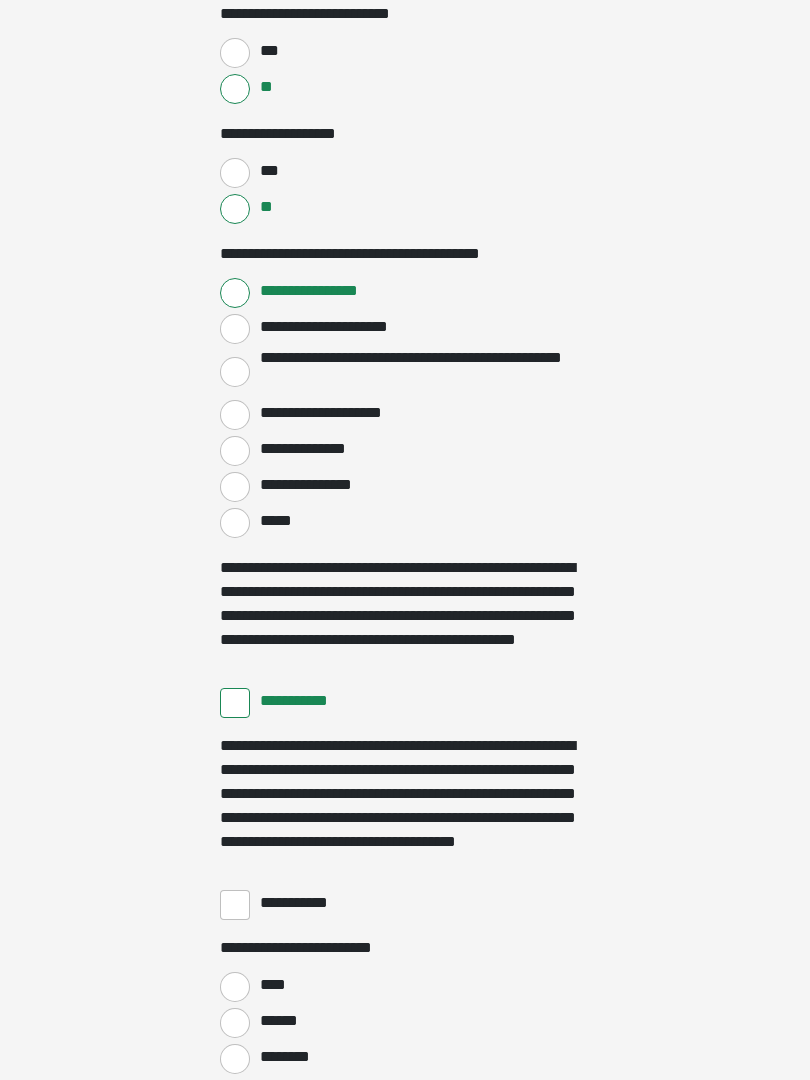 scroll, scrollTop: 3162, scrollLeft: 0, axis: vertical 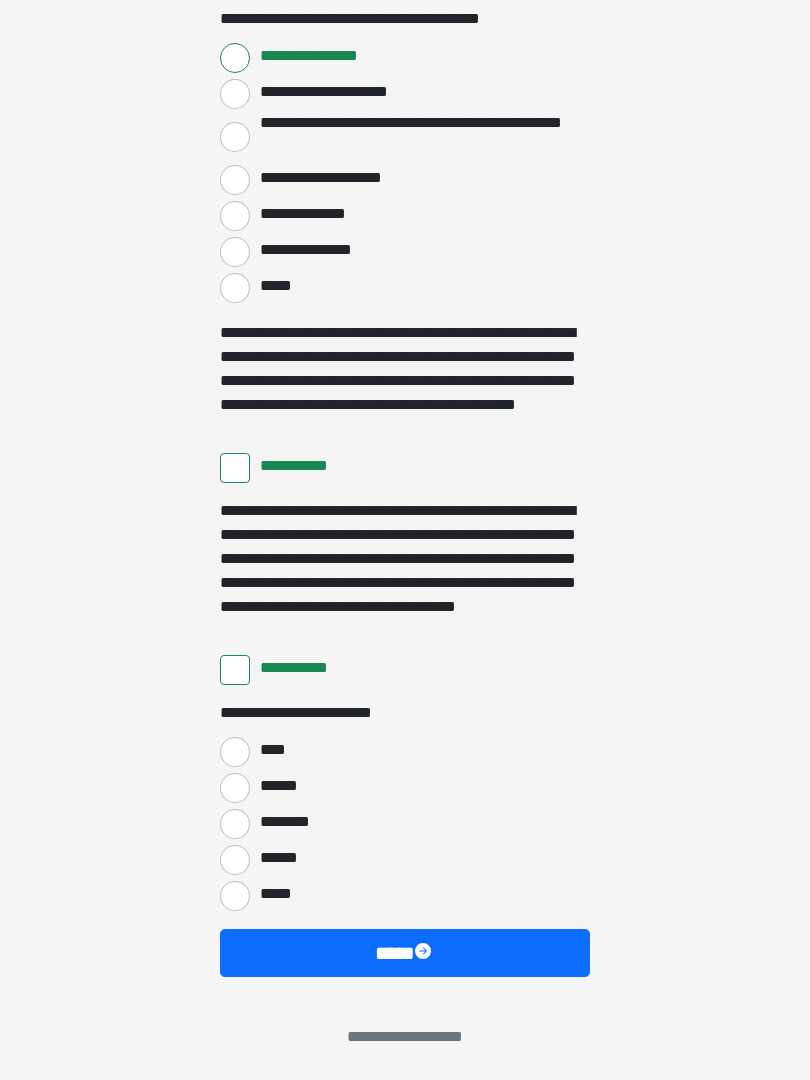 click on "******" at bounding box center (235, 860) 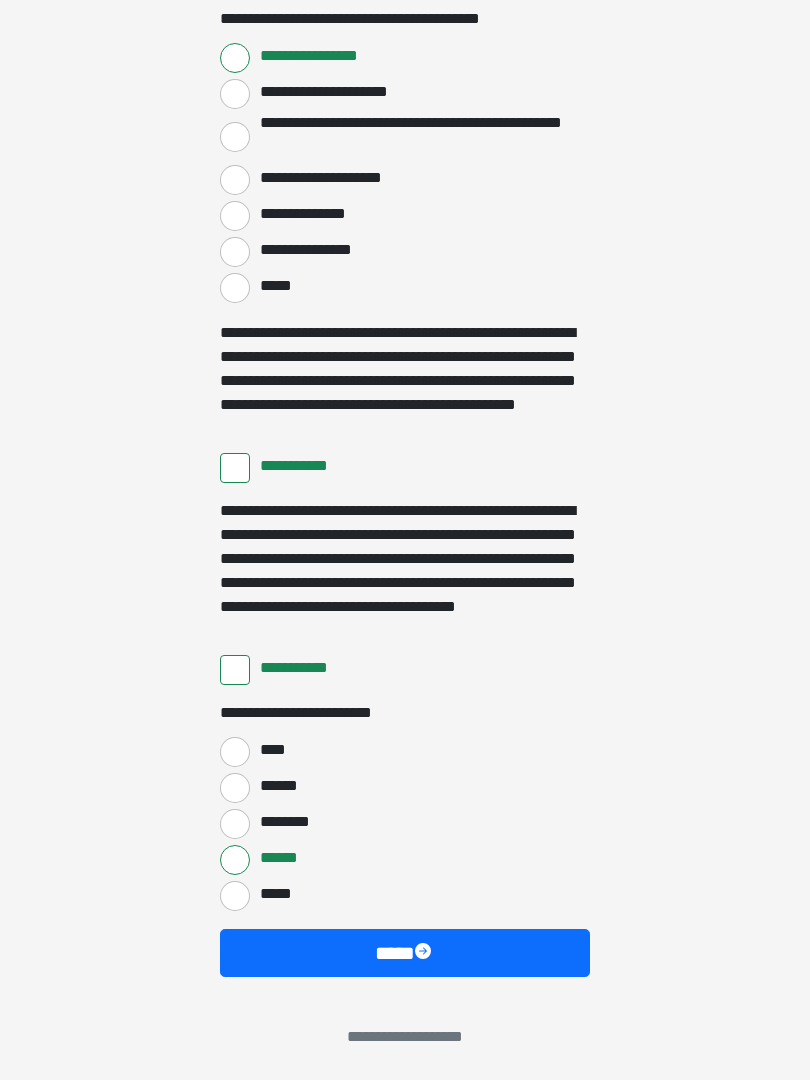 click on "****" at bounding box center [405, 953] 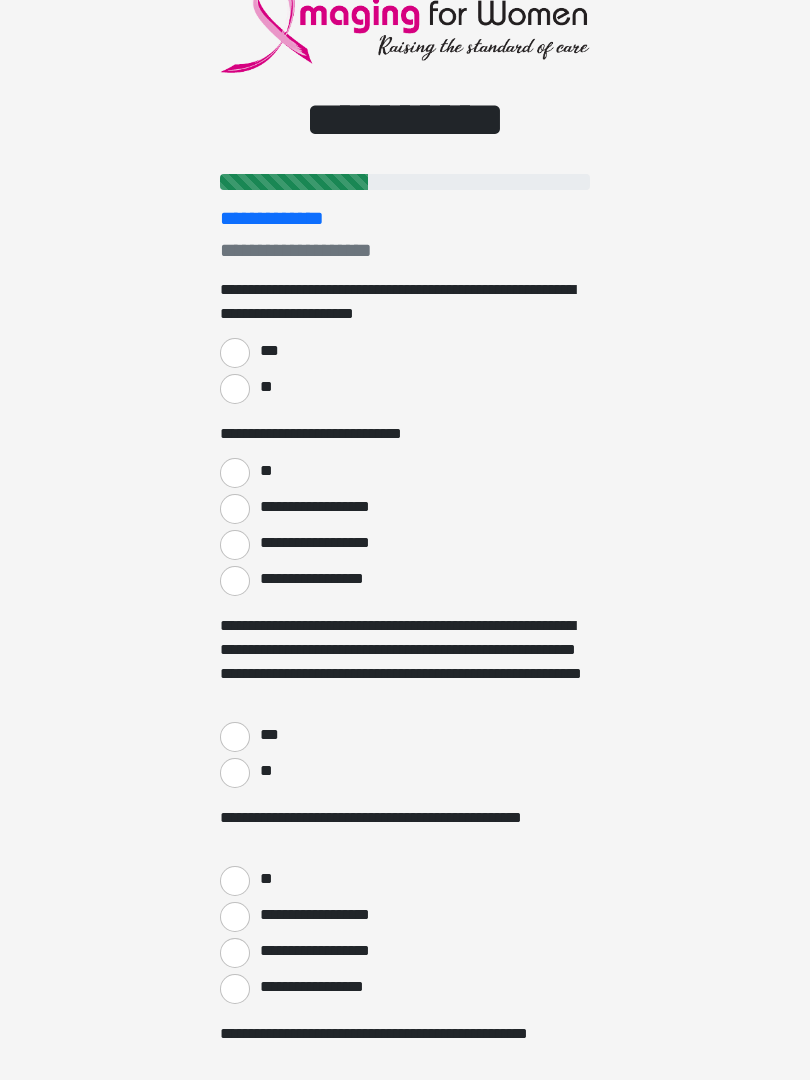 scroll, scrollTop: 0, scrollLeft: 0, axis: both 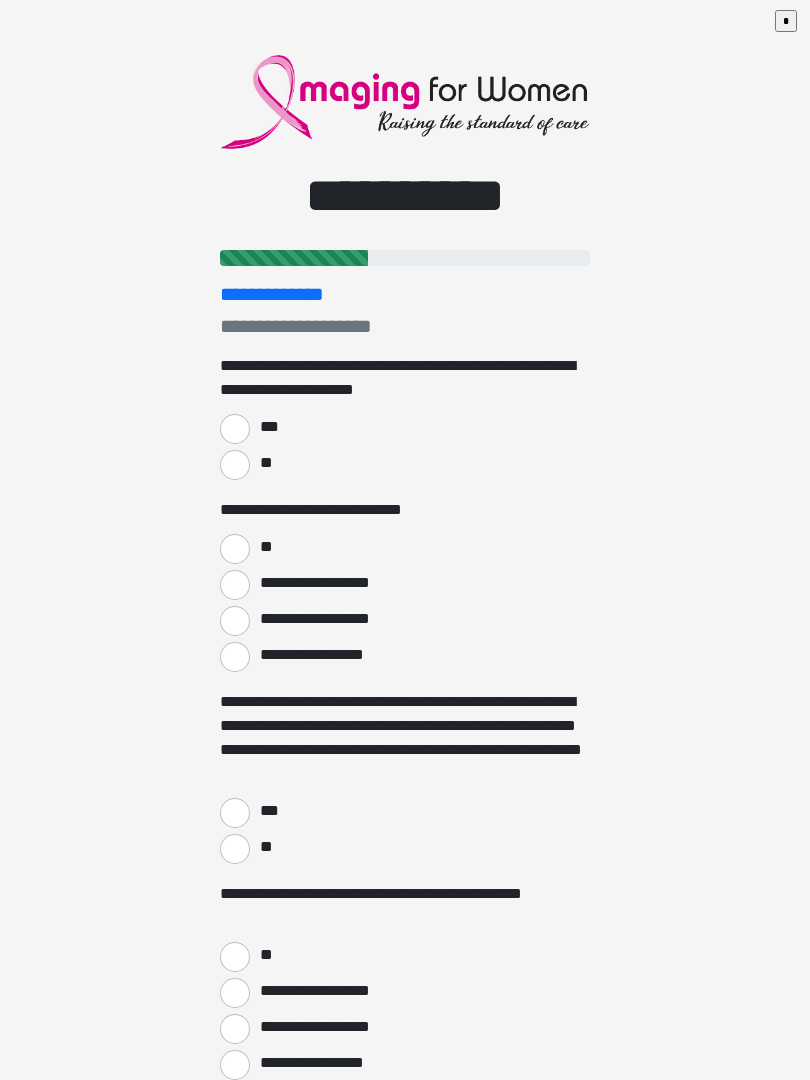 click on "***" at bounding box center [235, 429] 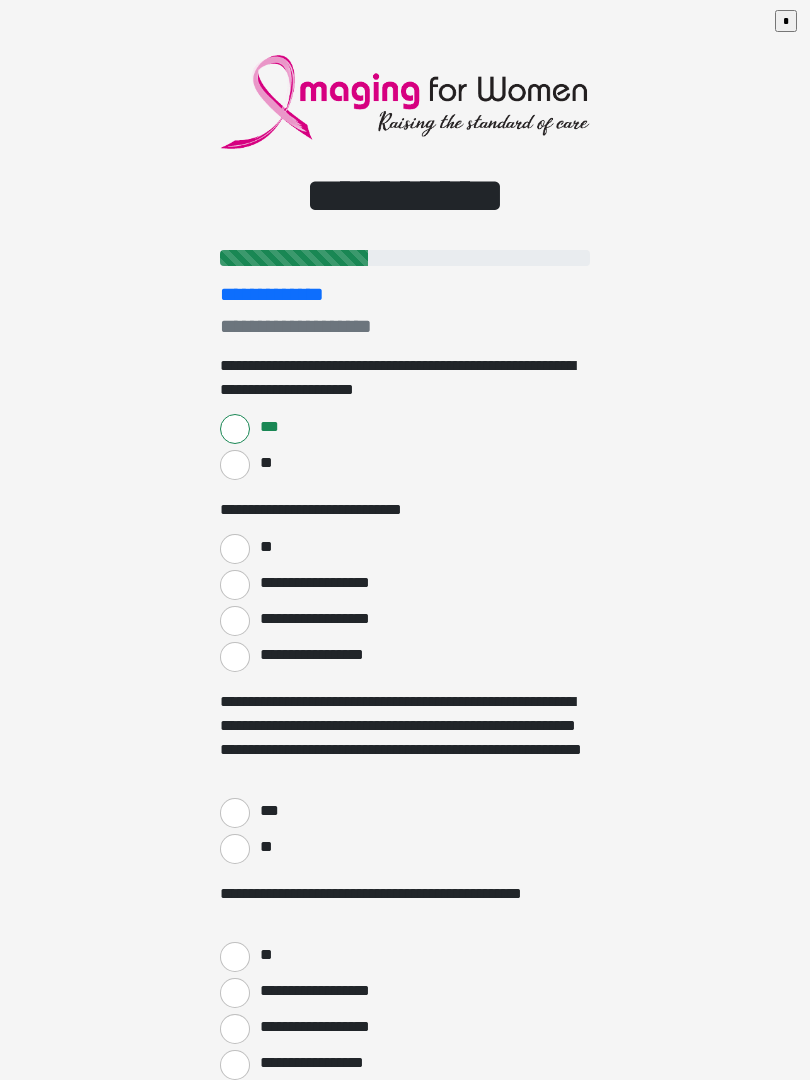 click on "**********" at bounding box center [235, 585] 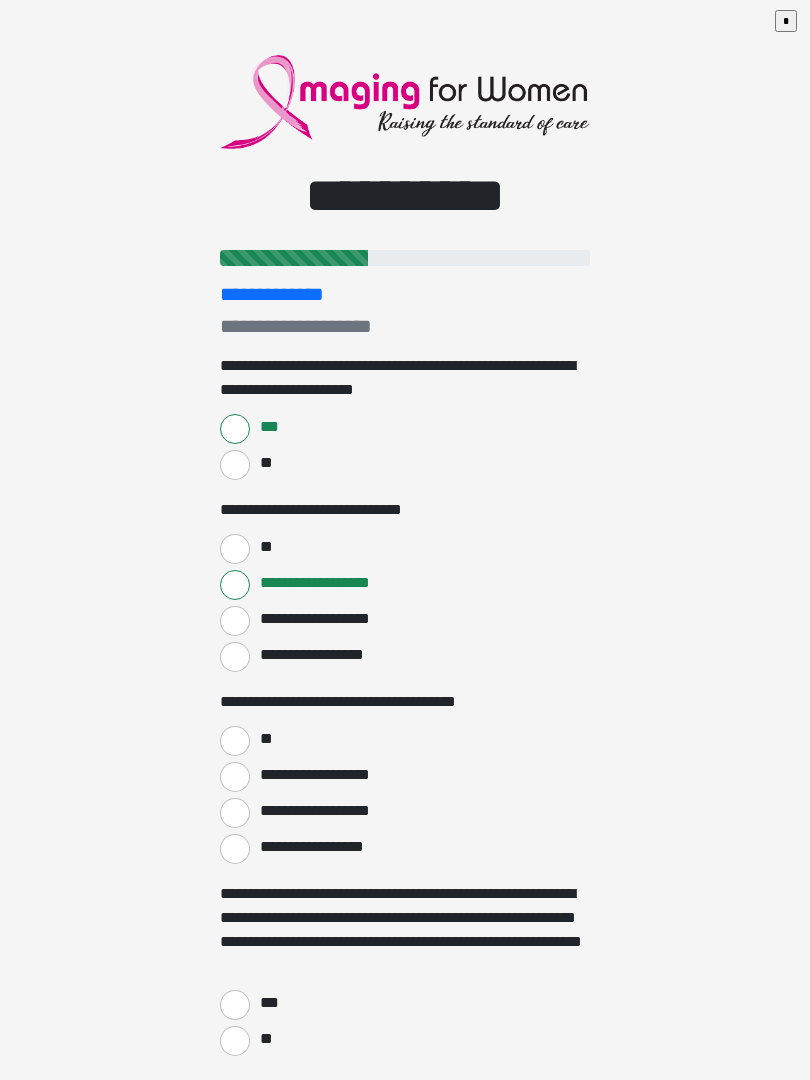 click on "**" at bounding box center [235, 741] 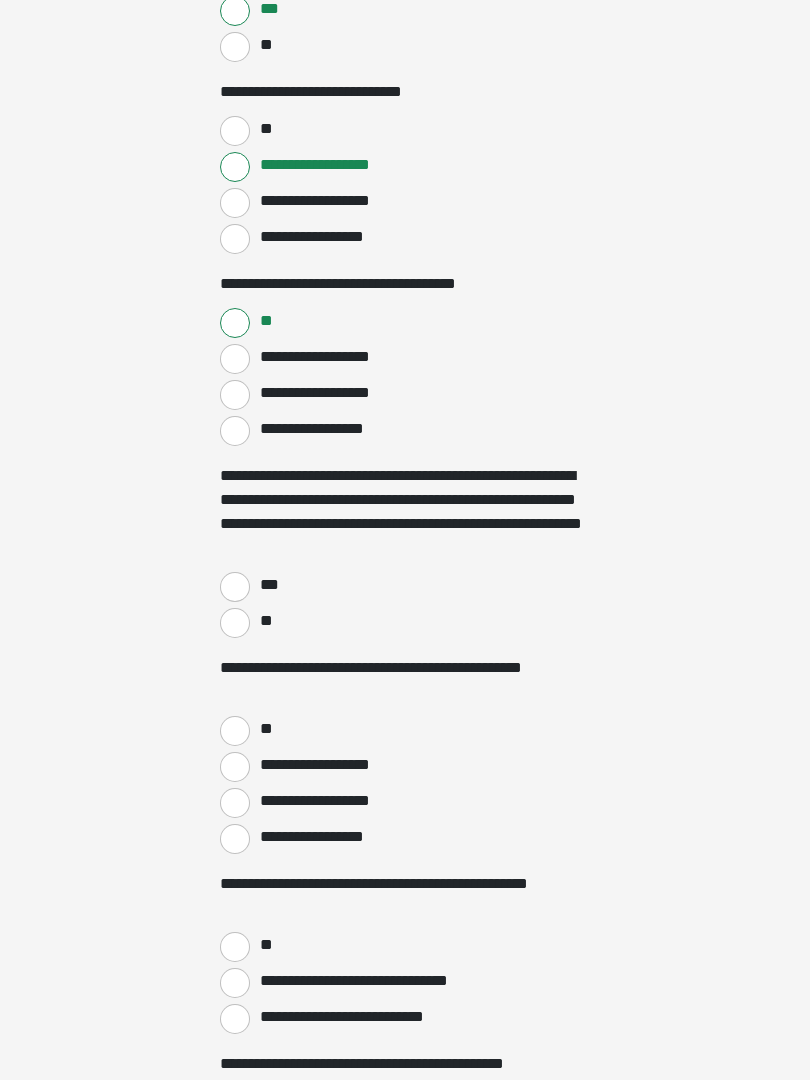 click on "***" at bounding box center [235, 588] 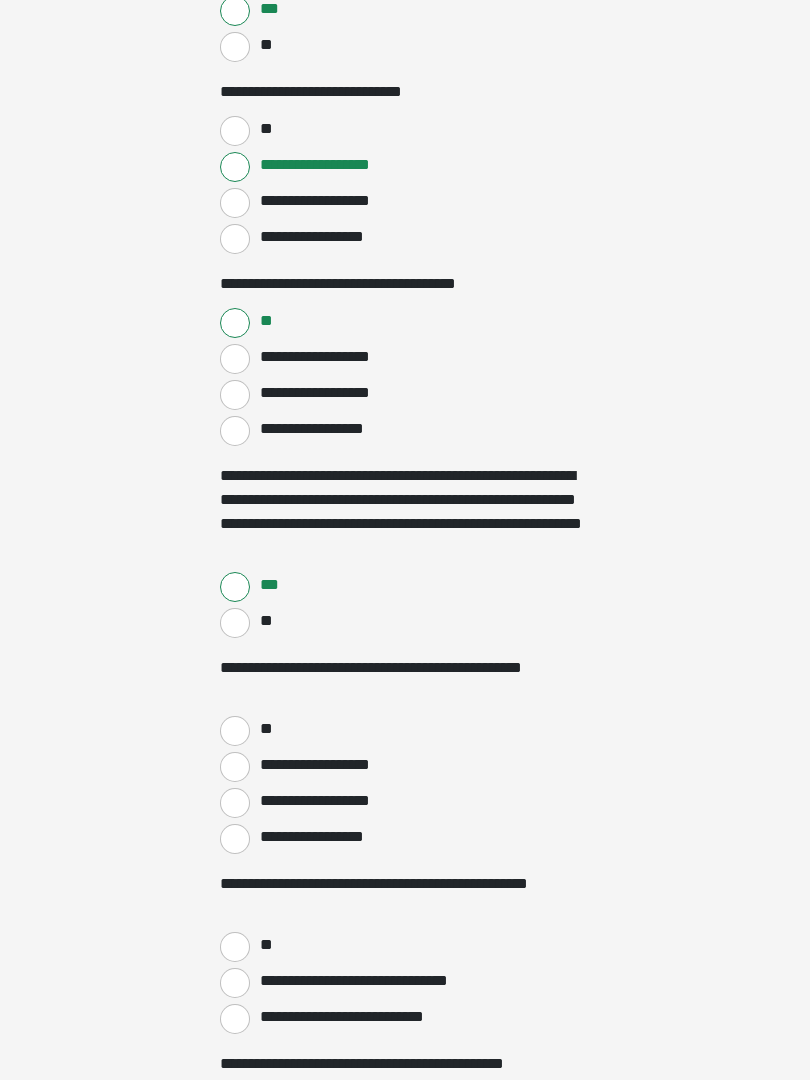 click on "**" at bounding box center [235, 731] 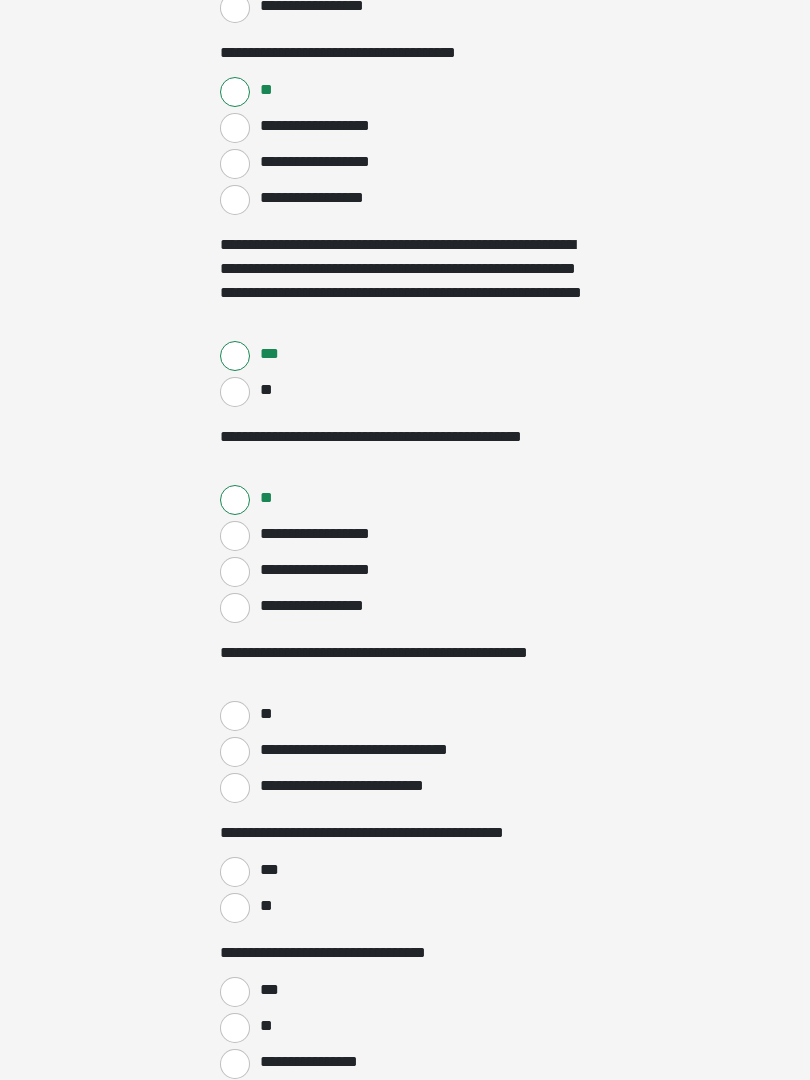 scroll, scrollTop: 670, scrollLeft: 0, axis: vertical 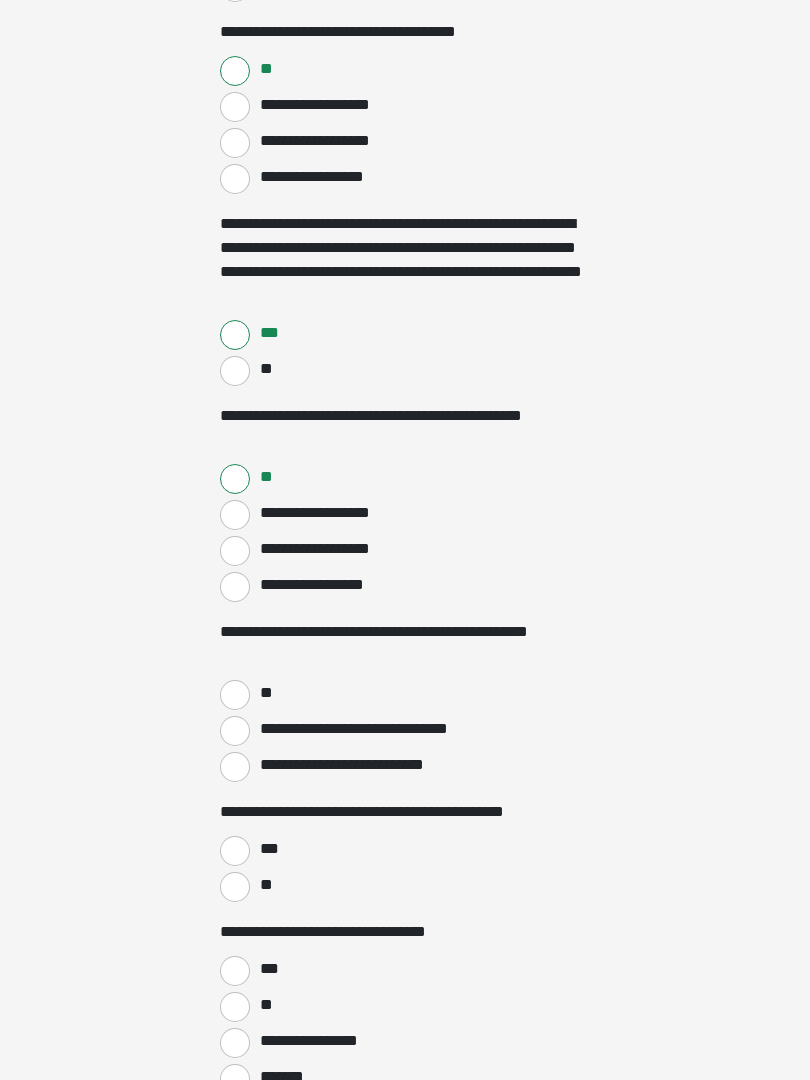 click on "**" at bounding box center (235, 695) 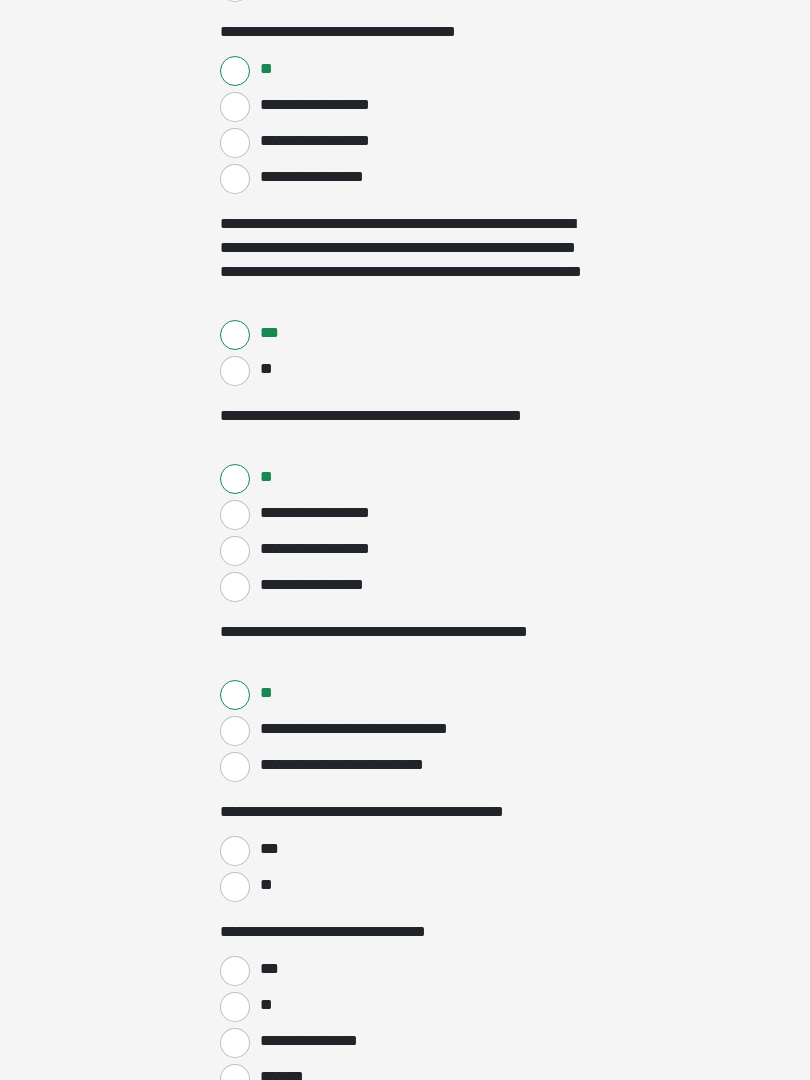 click on "***" at bounding box center [235, 851] 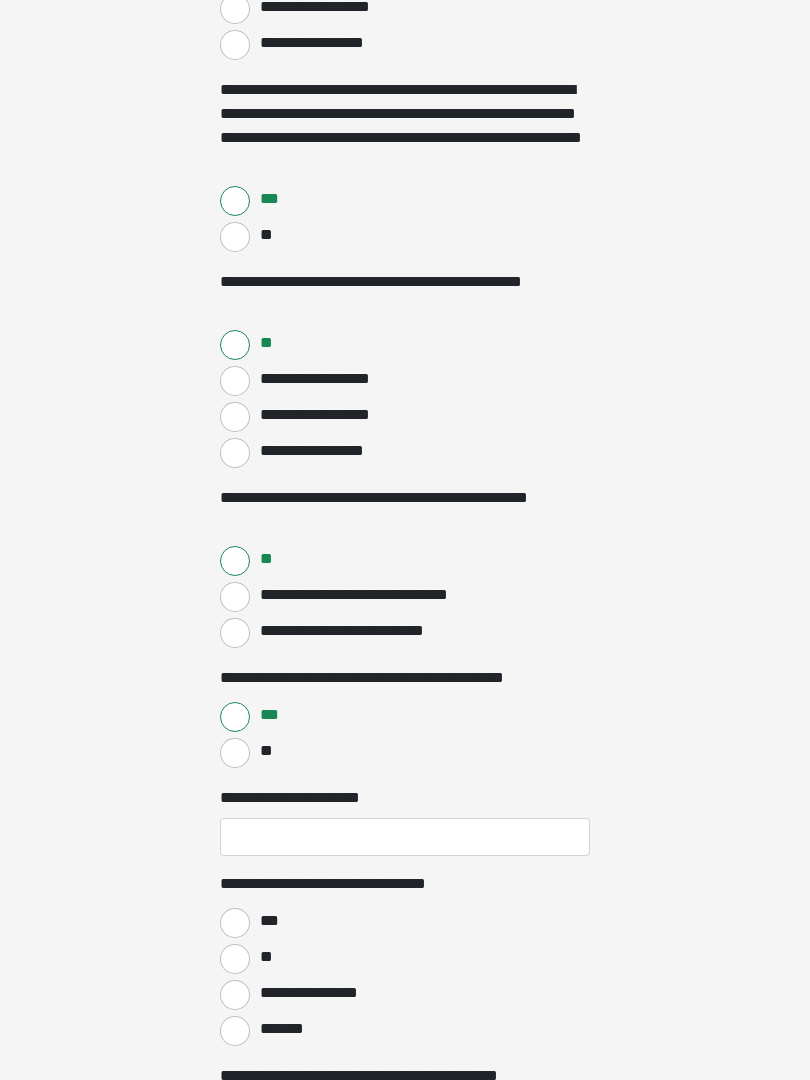 scroll, scrollTop: 814, scrollLeft: 0, axis: vertical 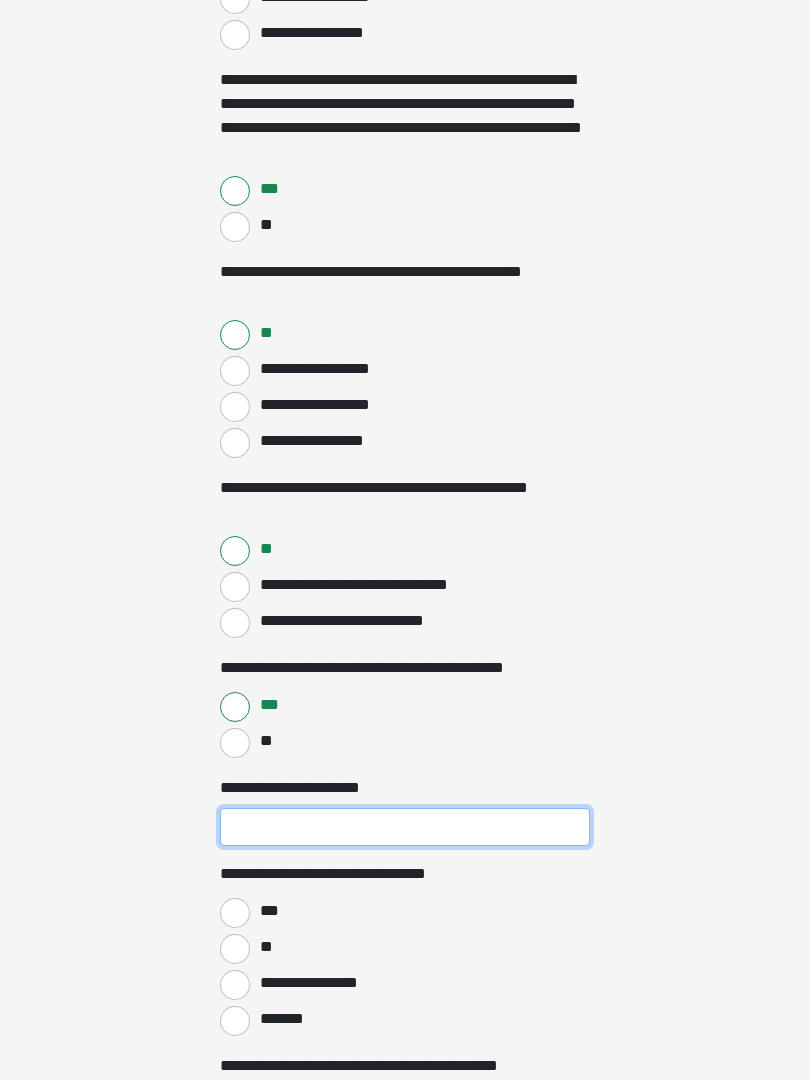 click on "**********" at bounding box center (405, 827) 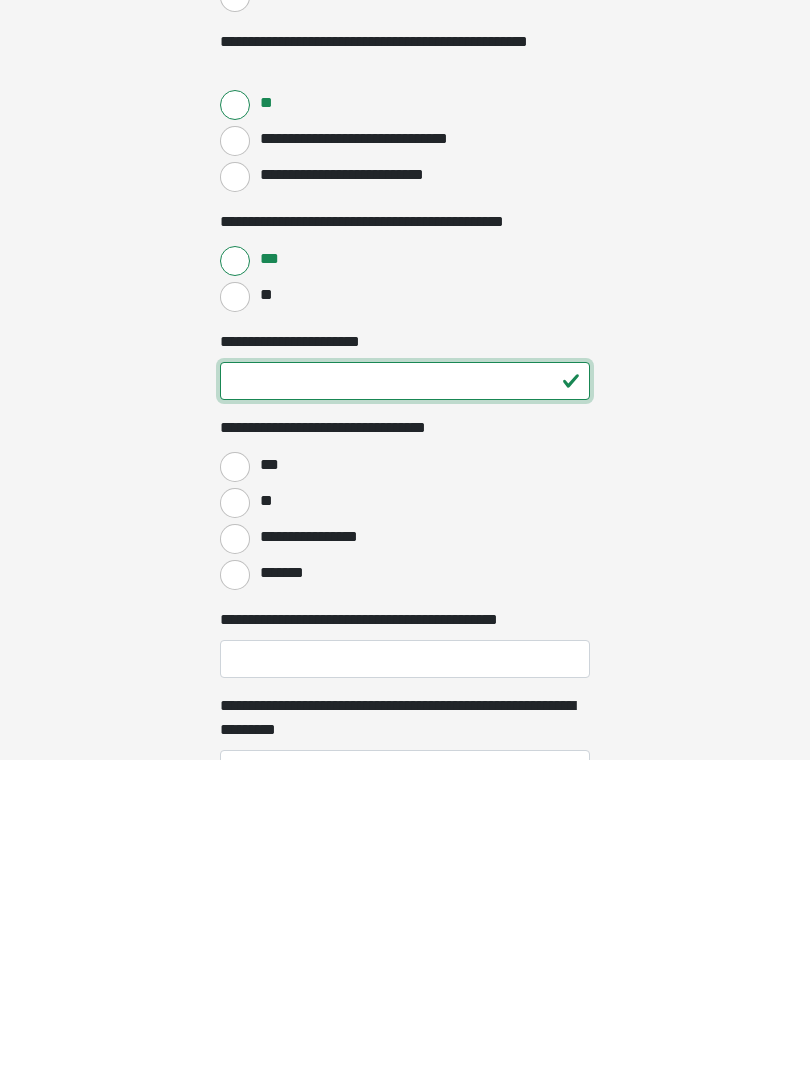 type on "**" 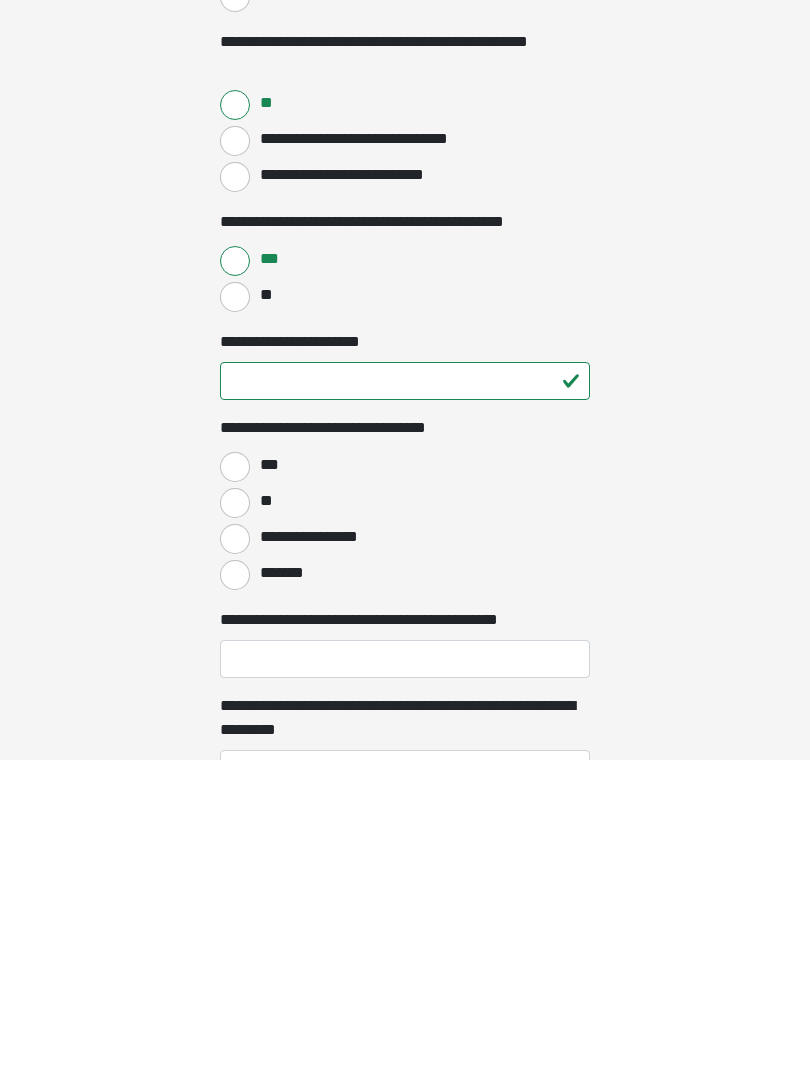 click on "**" at bounding box center [235, 823] 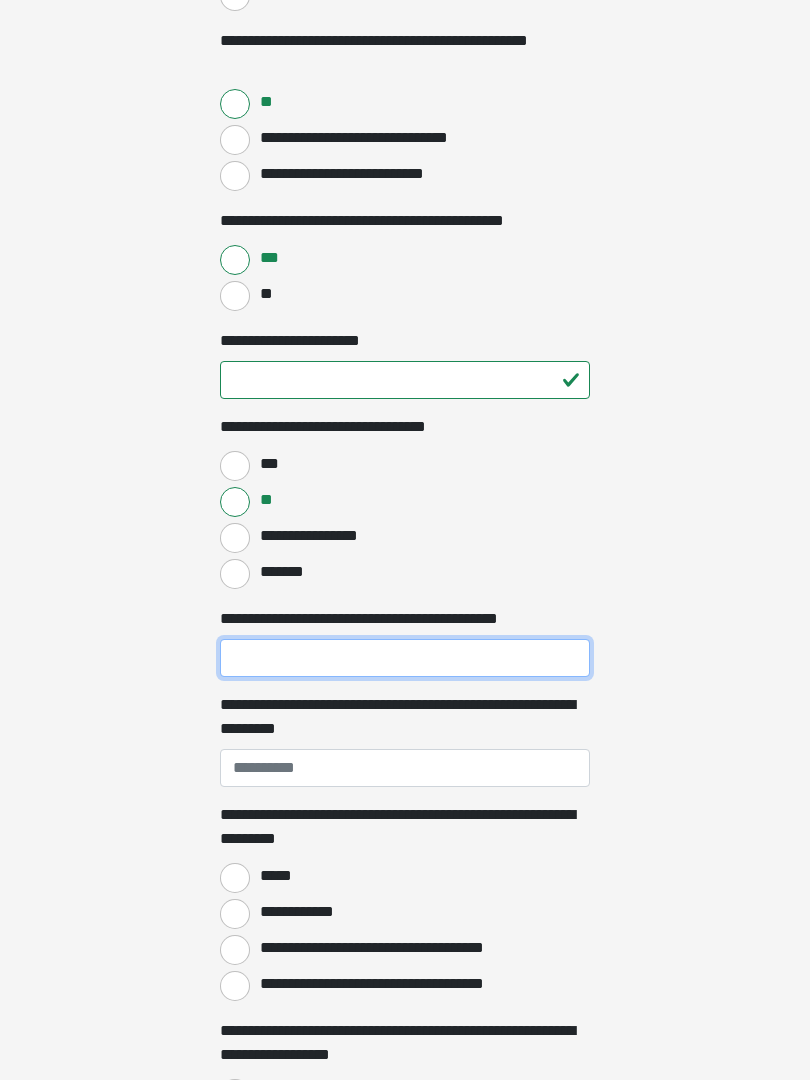 click on "**********" at bounding box center (405, 658) 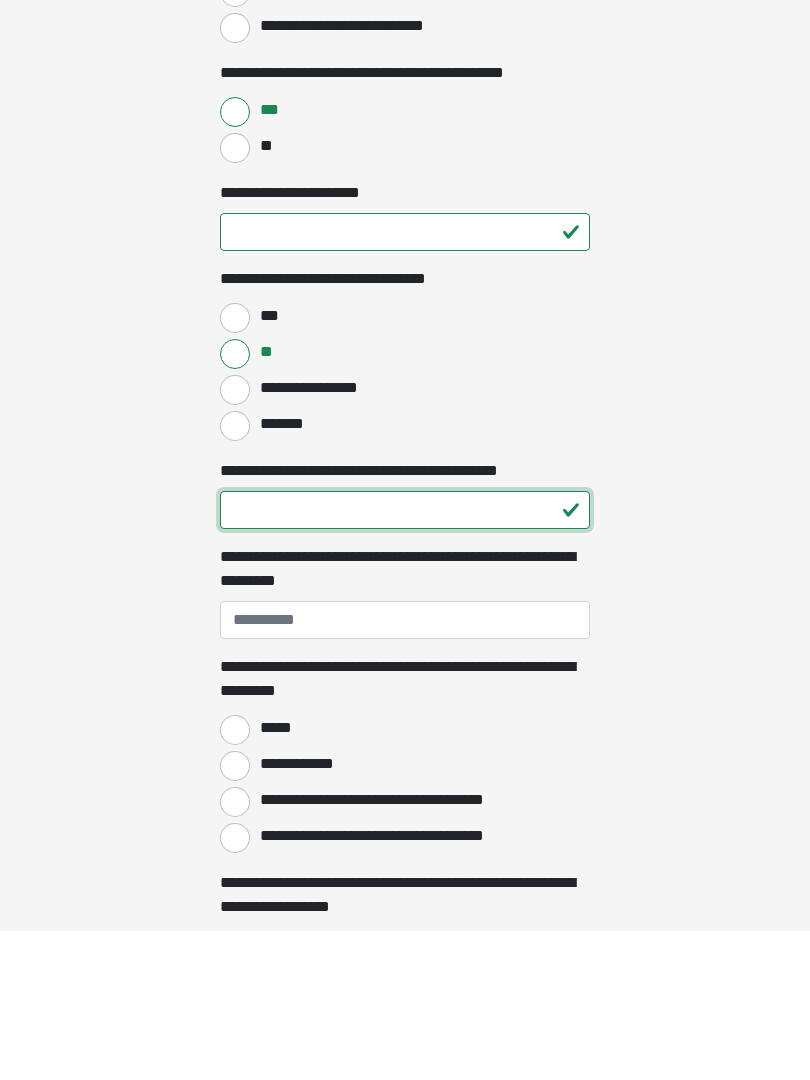 type on "**" 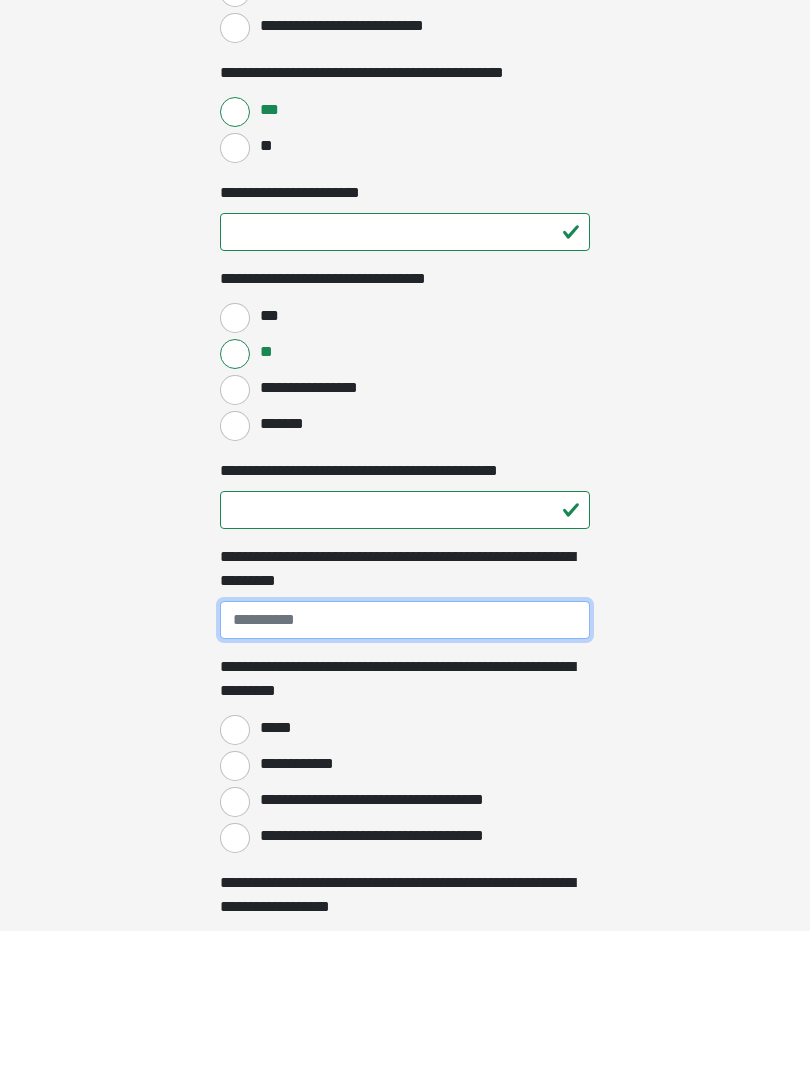 click on "**********" at bounding box center (405, 769) 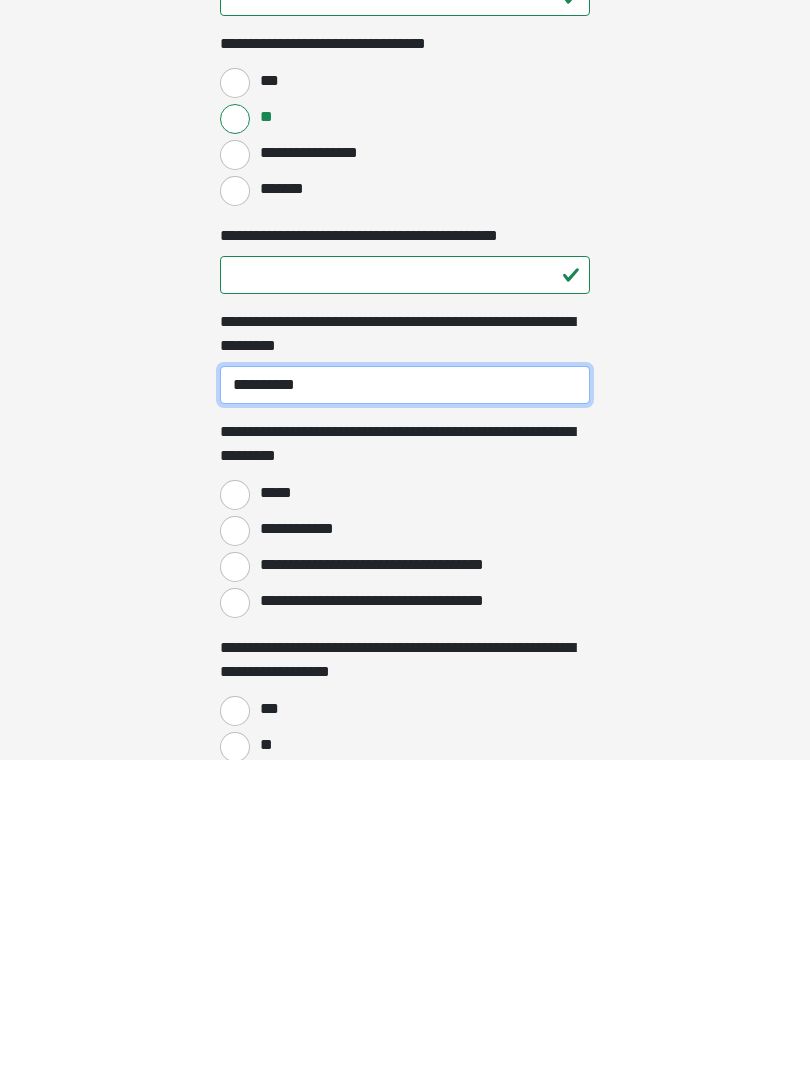 scroll, scrollTop: 1337, scrollLeft: 0, axis: vertical 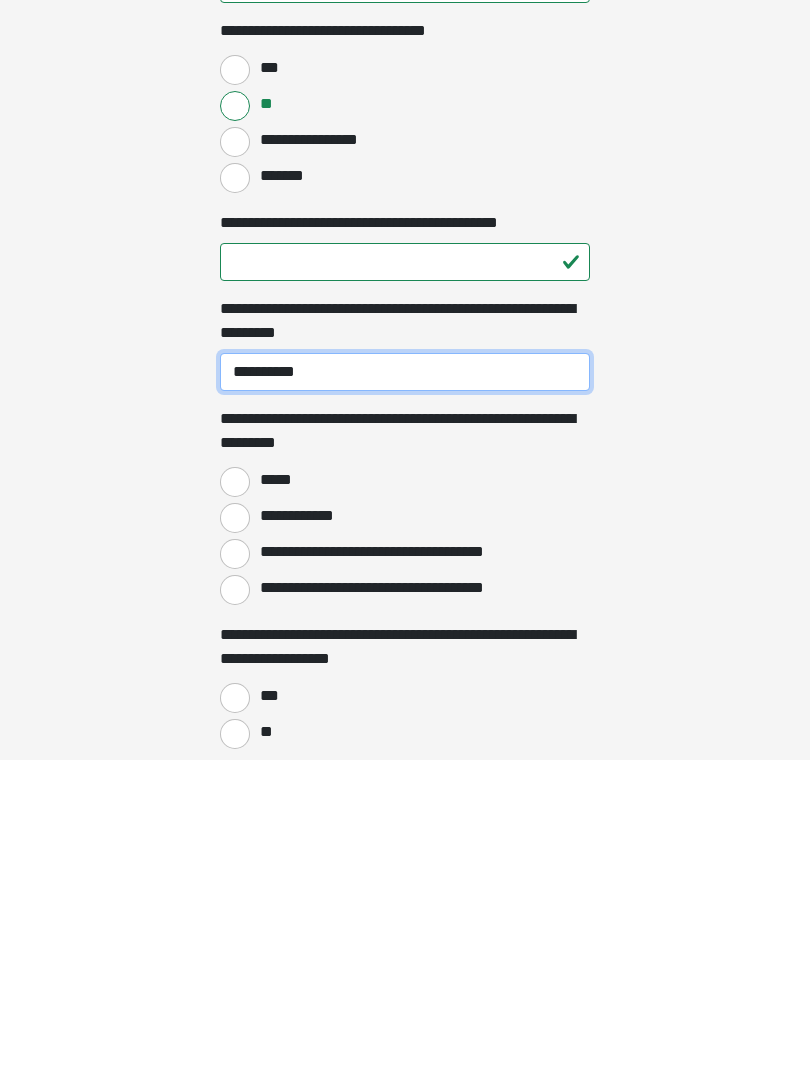 type on "**********" 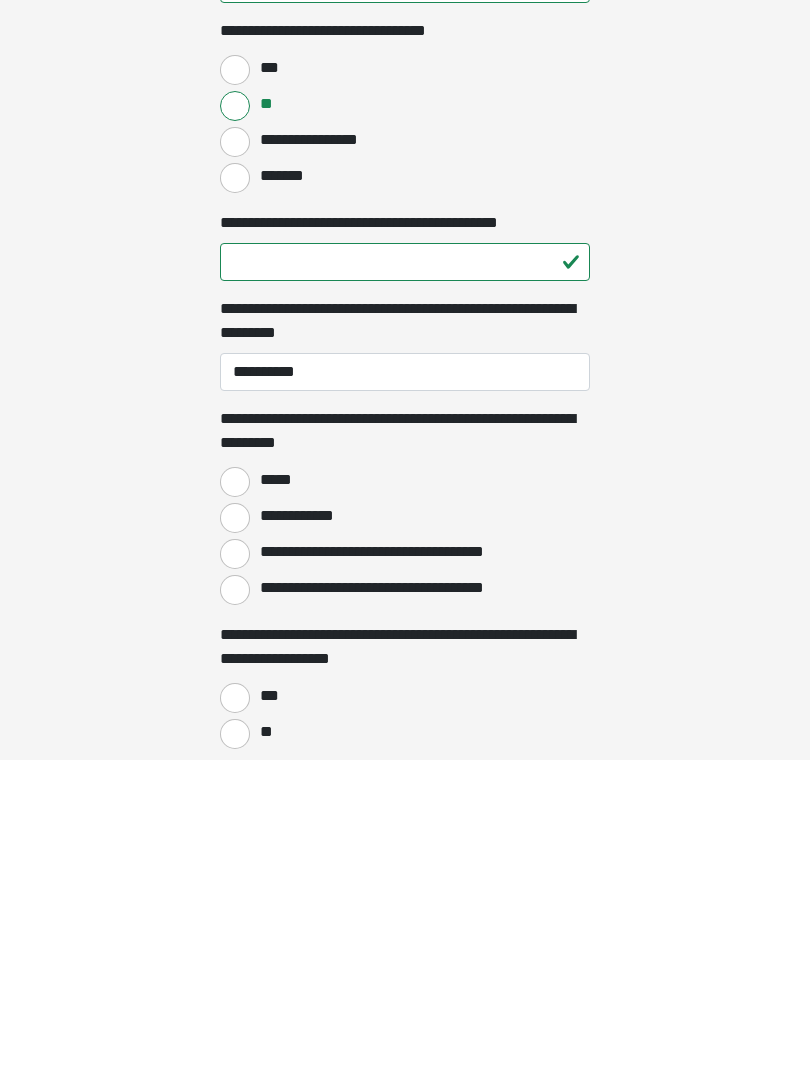 click on "*****" at bounding box center (235, 802) 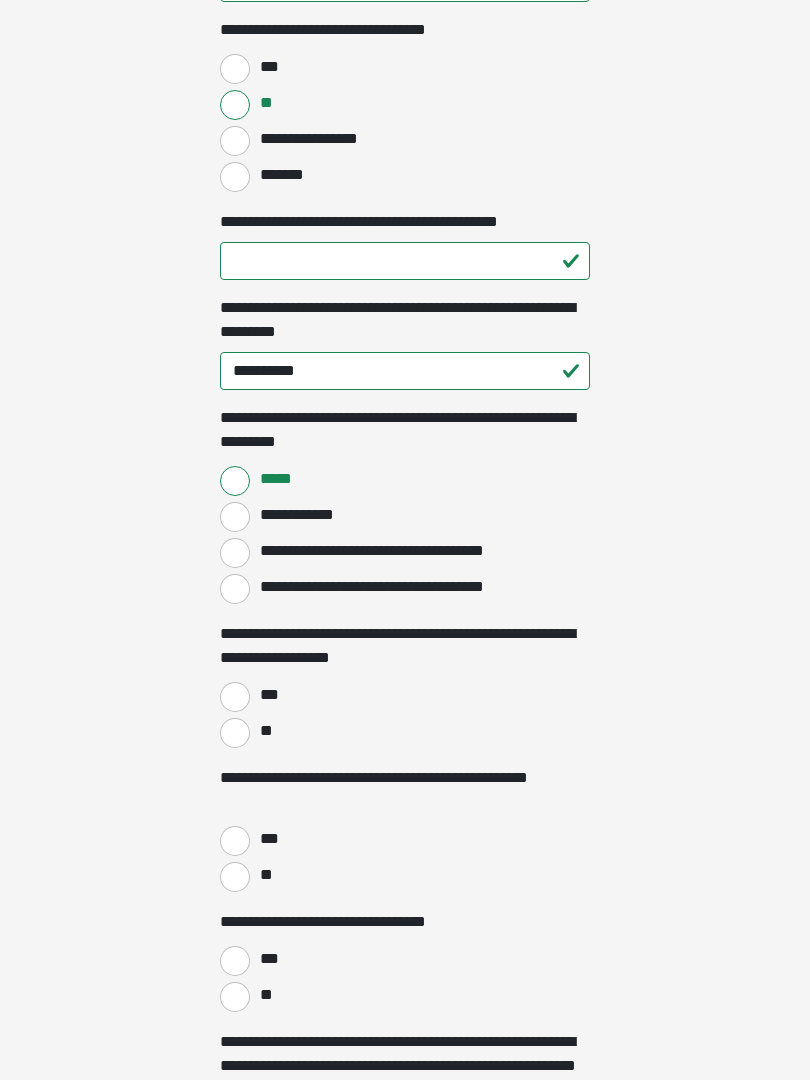 click on "**" at bounding box center [235, 733] 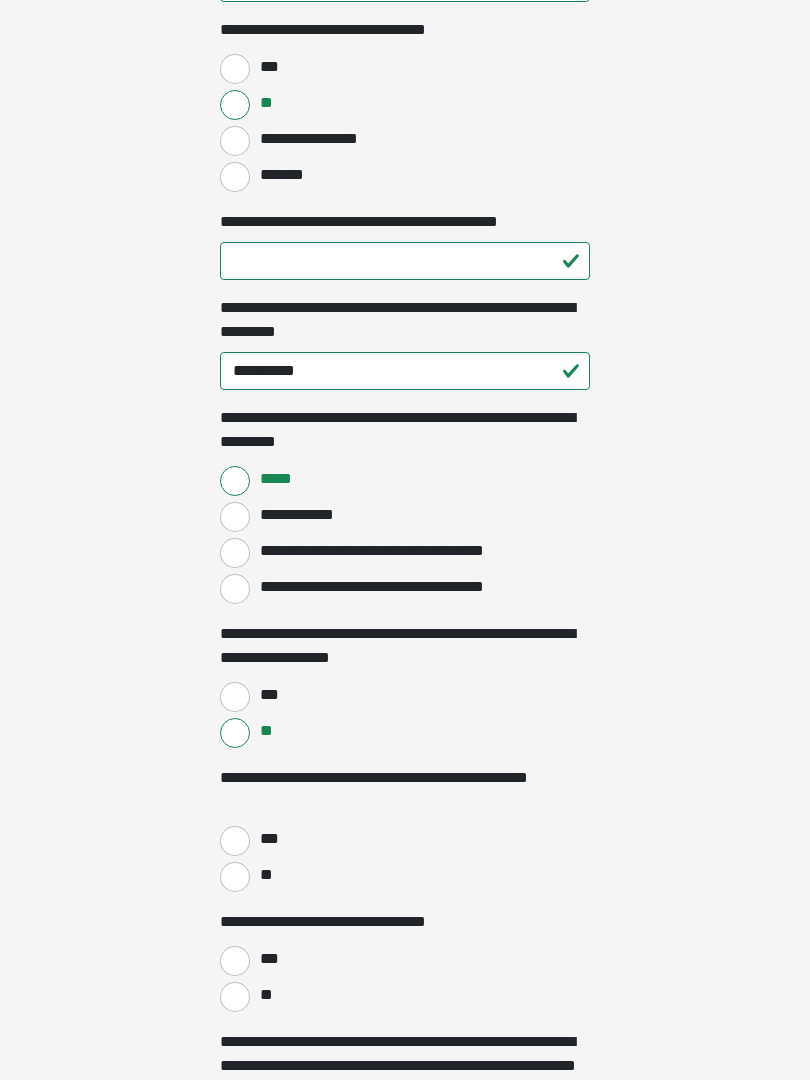 click on "**" at bounding box center (235, 877) 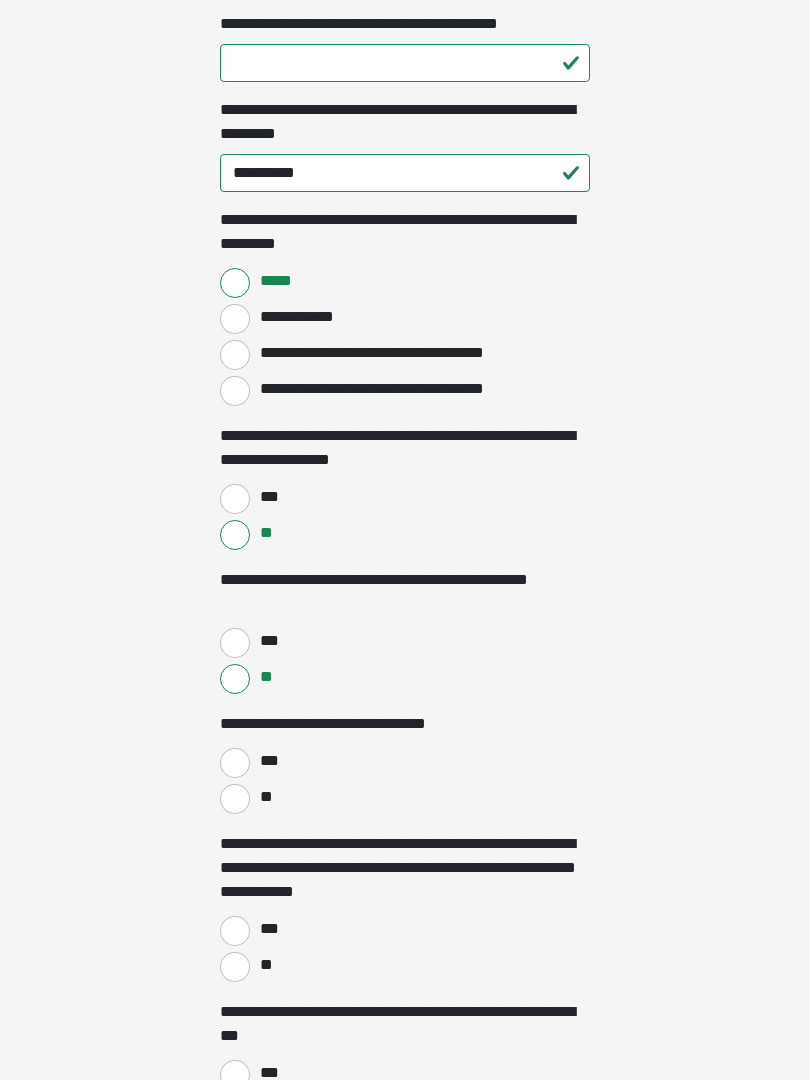 scroll, scrollTop: 1887, scrollLeft: 0, axis: vertical 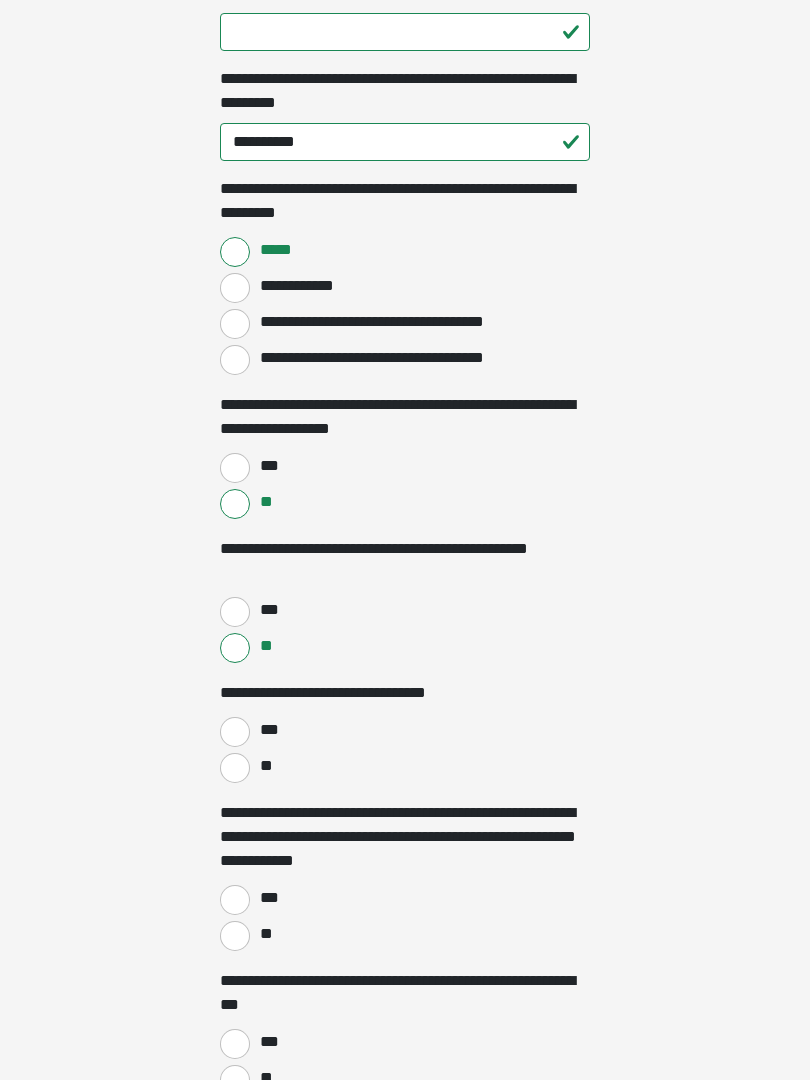 click on "**" at bounding box center (235, 768) 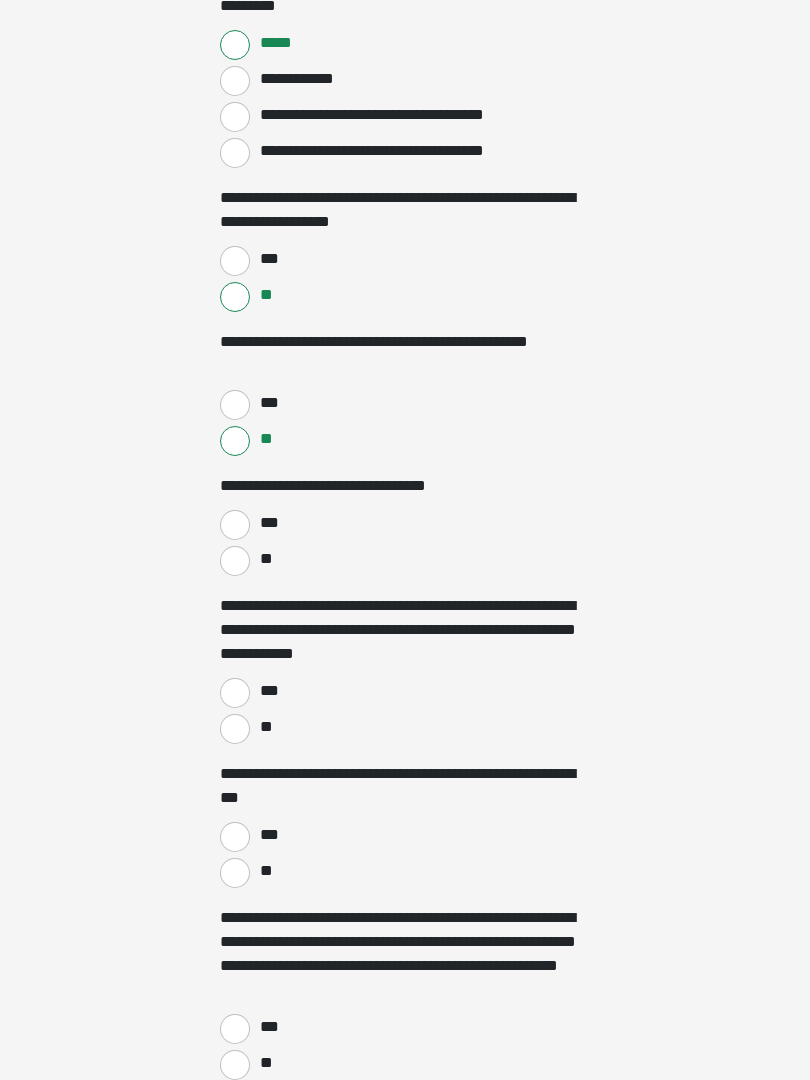 scroll, scrollTop: 2094, scrollLeft: 0, axis: vertical 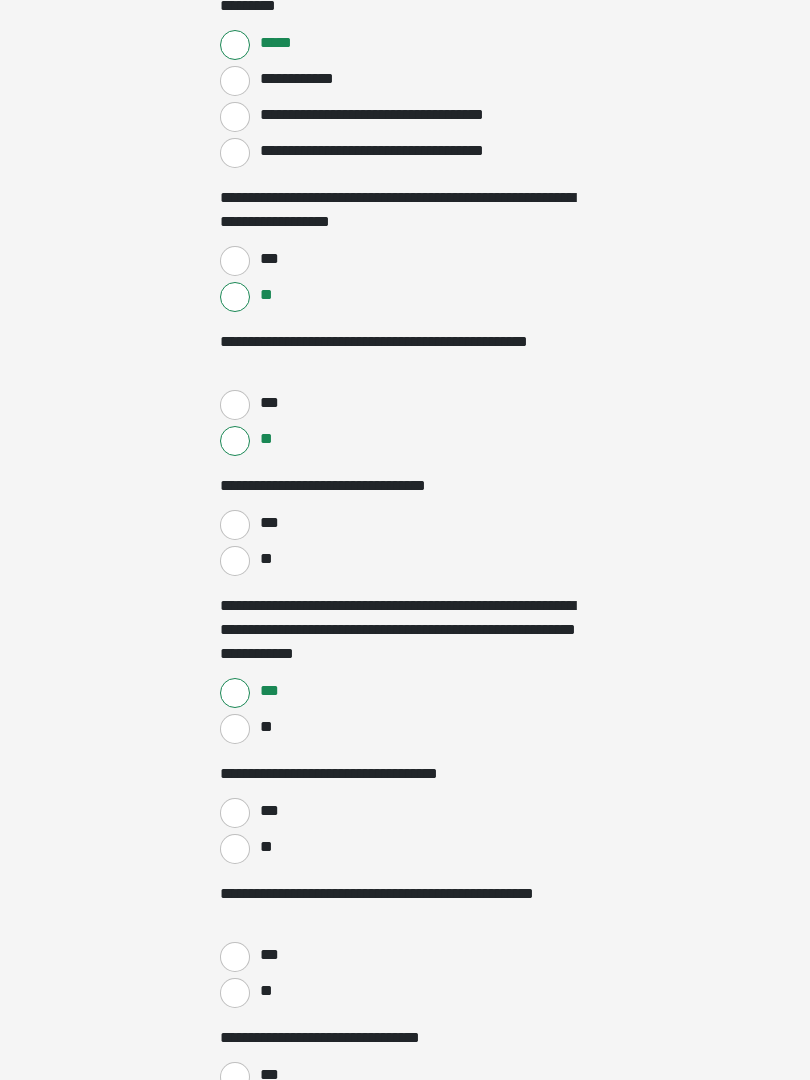 click on "**" at bounding box center [235, 849] 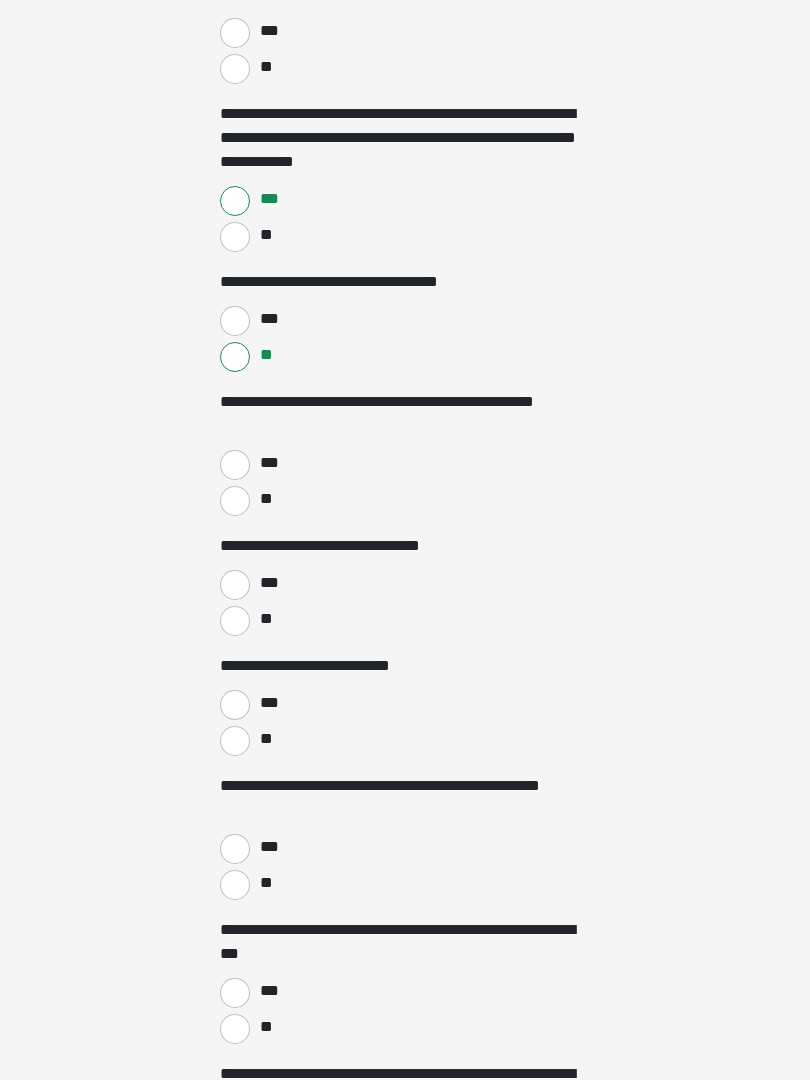 scroll, scrollTop: 2587, scrollLeft: 0, axis: vertical 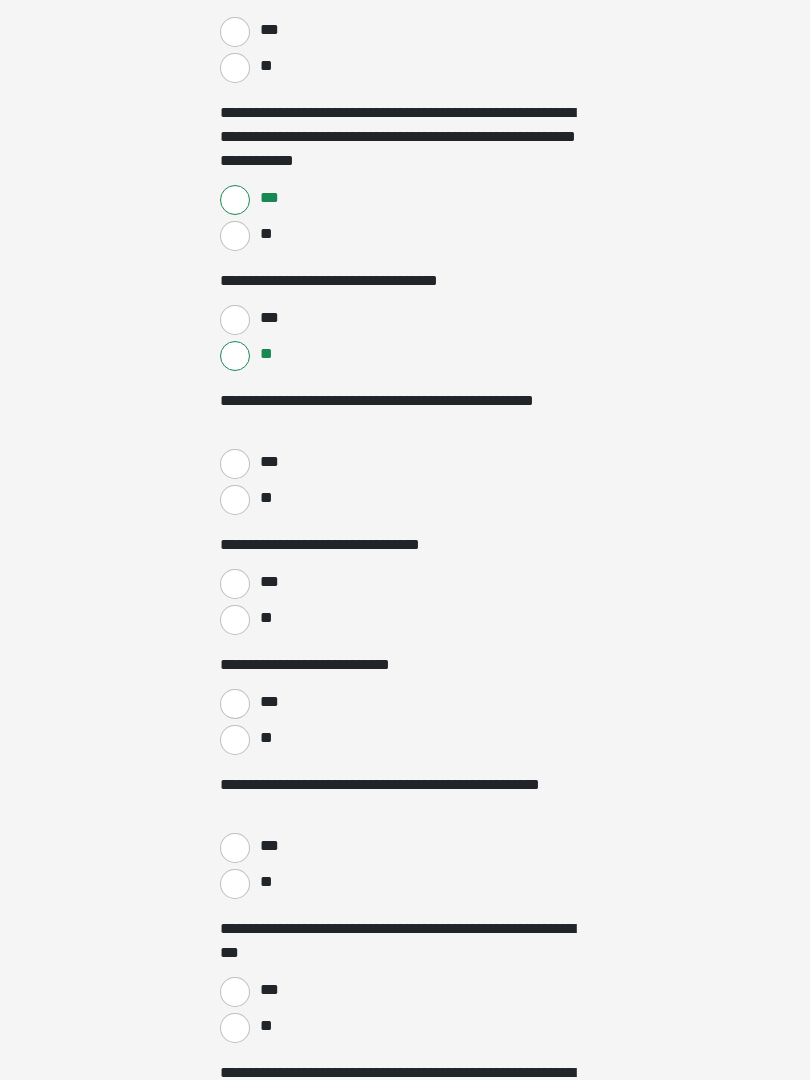 click on "**" at bounding box center (235, 500) 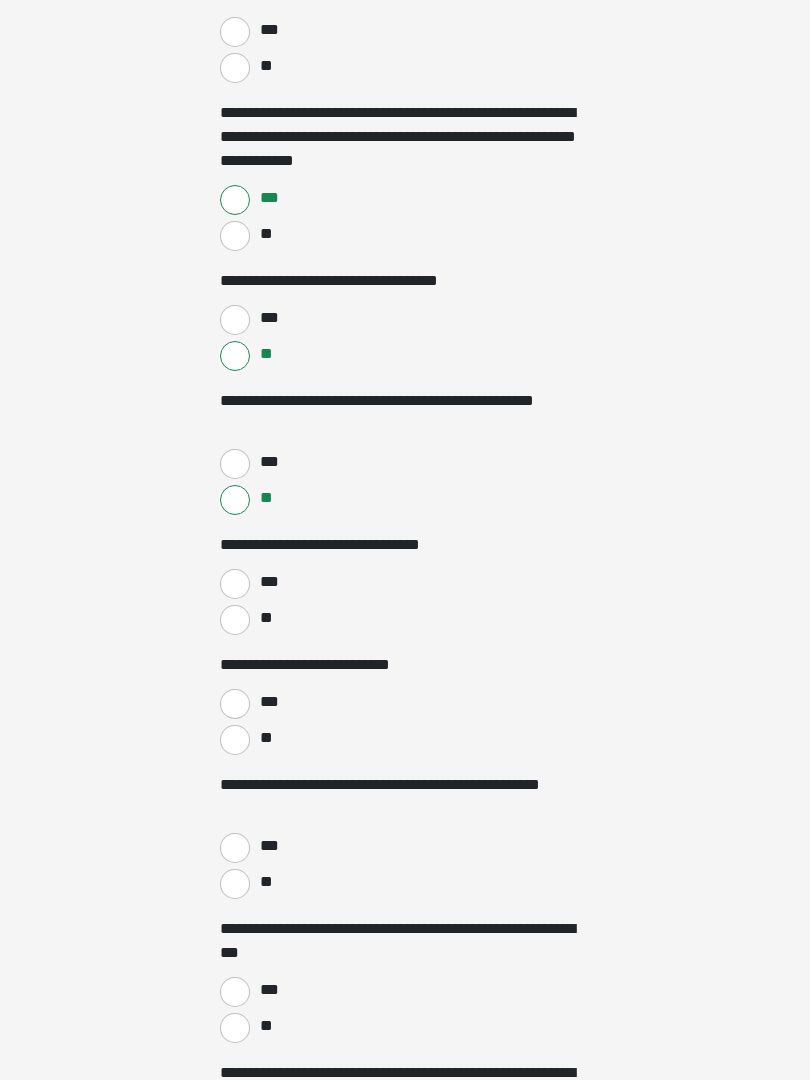 click on "**" at bounding box center [235, 620] 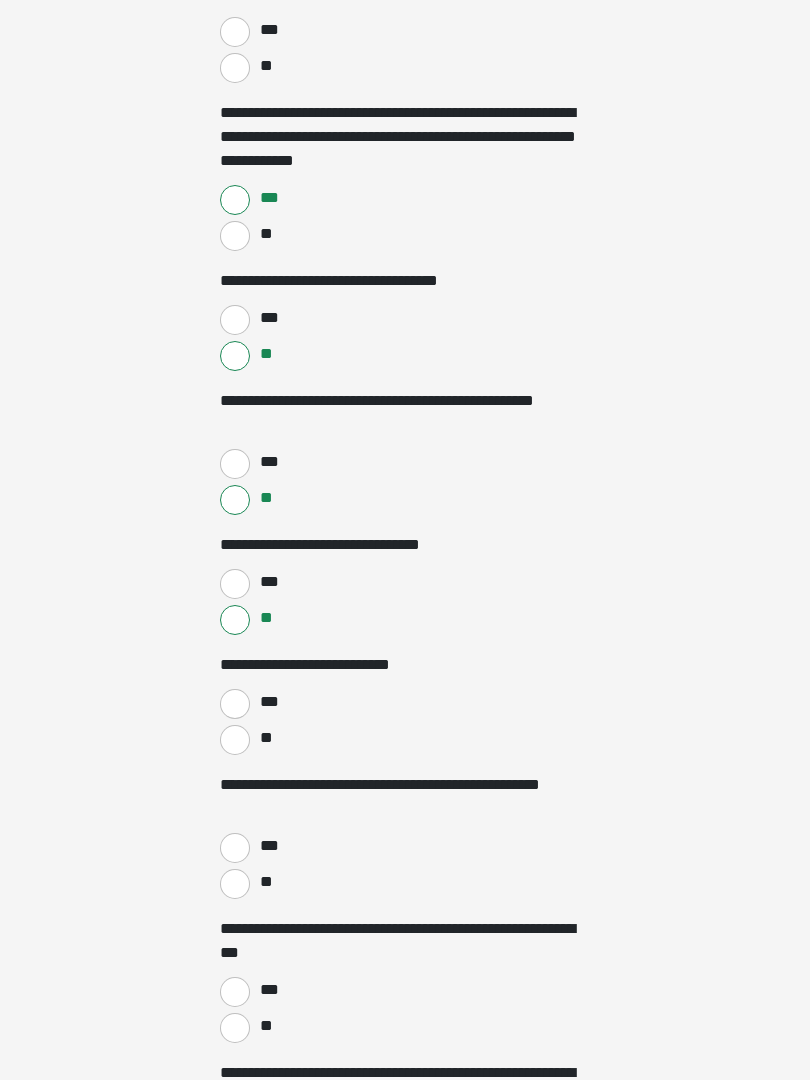 click on "**" at bounding box center (235, 740) 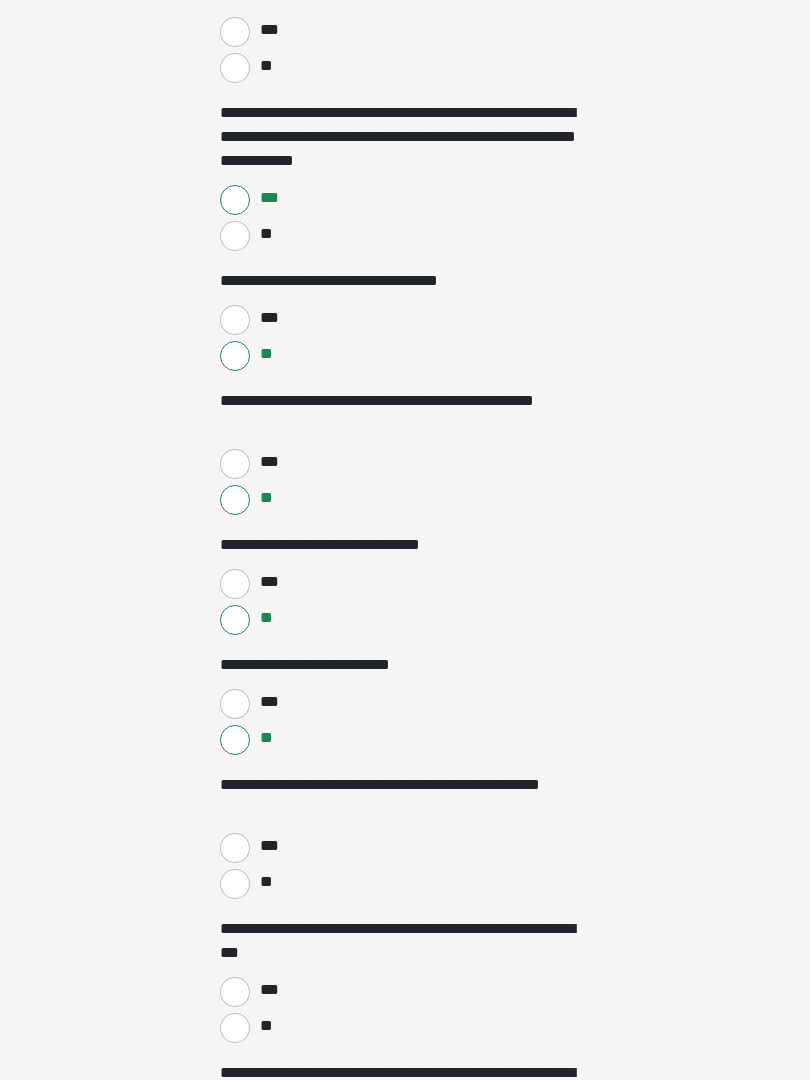 click on "***" at bounding box center [235, 848] 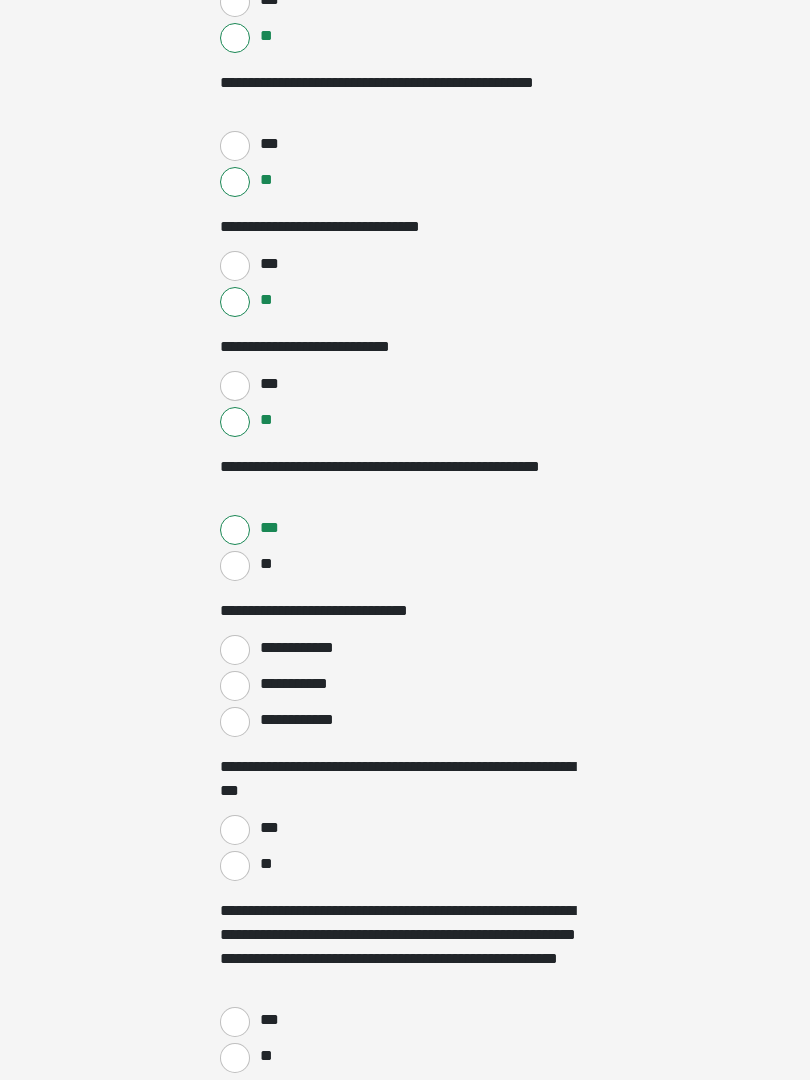 scroll, scrollTop: 2905, scrollLeft: 0, axis: vertical 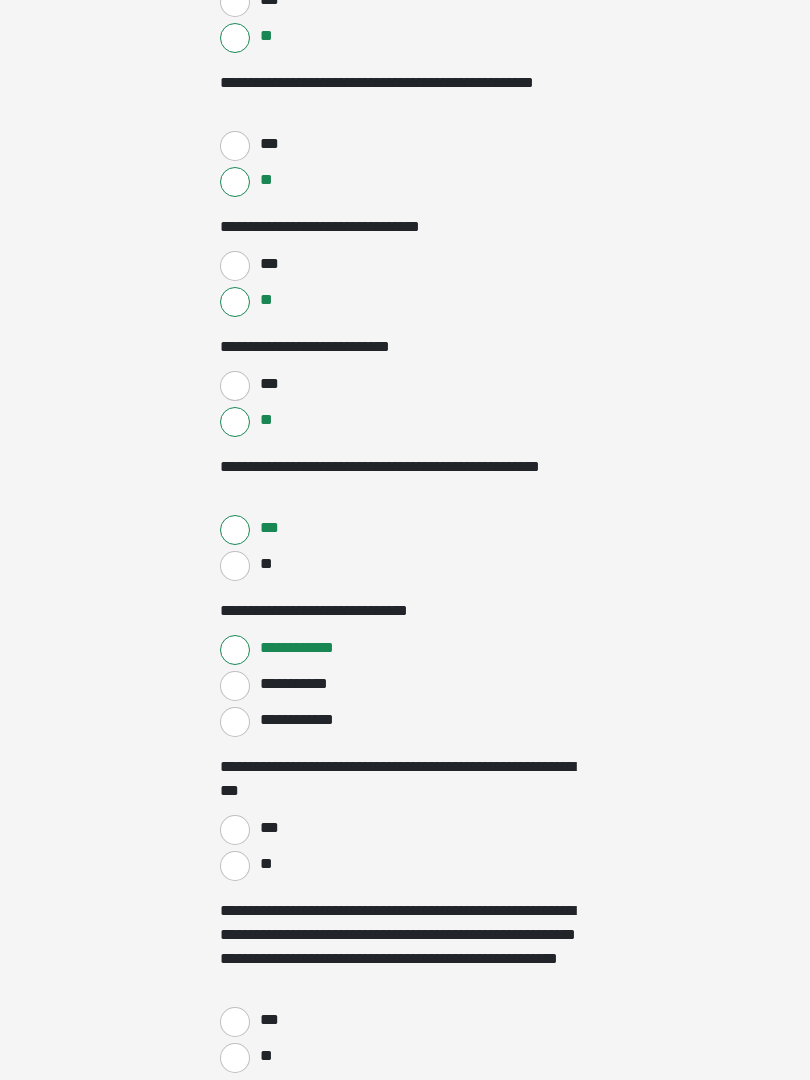 click on "***" at bounding box center (235, 830) 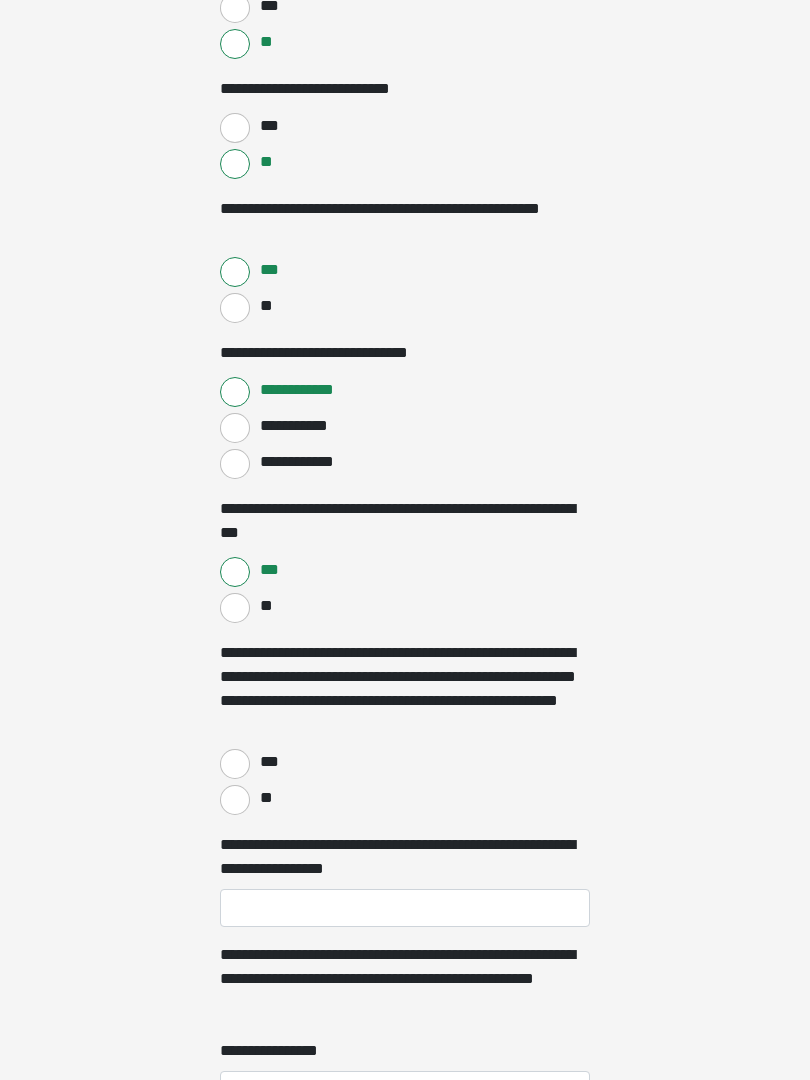 scroll, scrollTop: 3179, scrollLeft: 0, axis: vertical 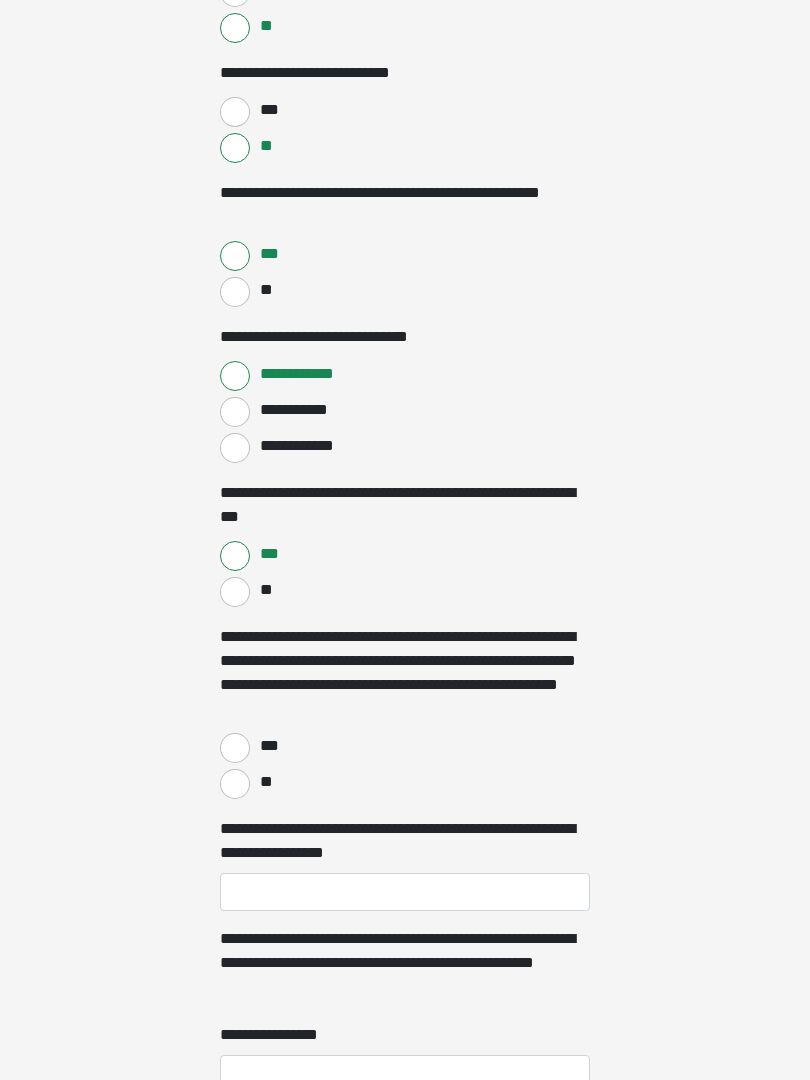 click on "**" at bounding box center [235, 784] 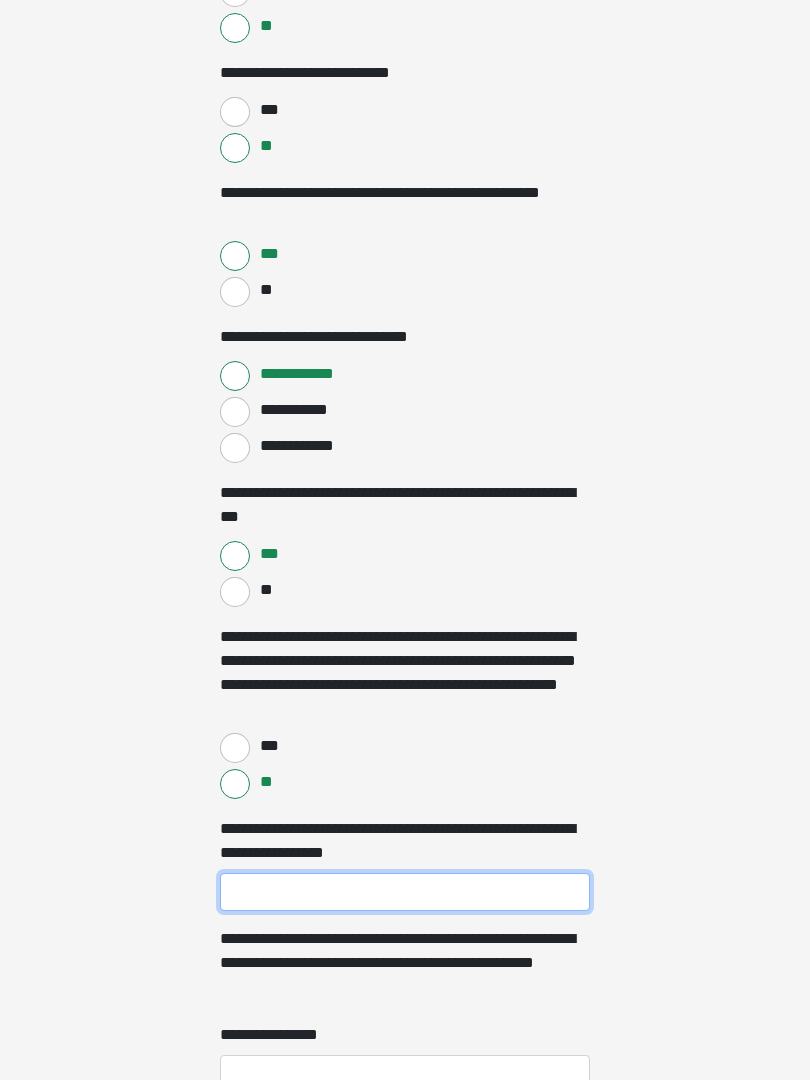 click on "**********" at bounding box center (405, 892) 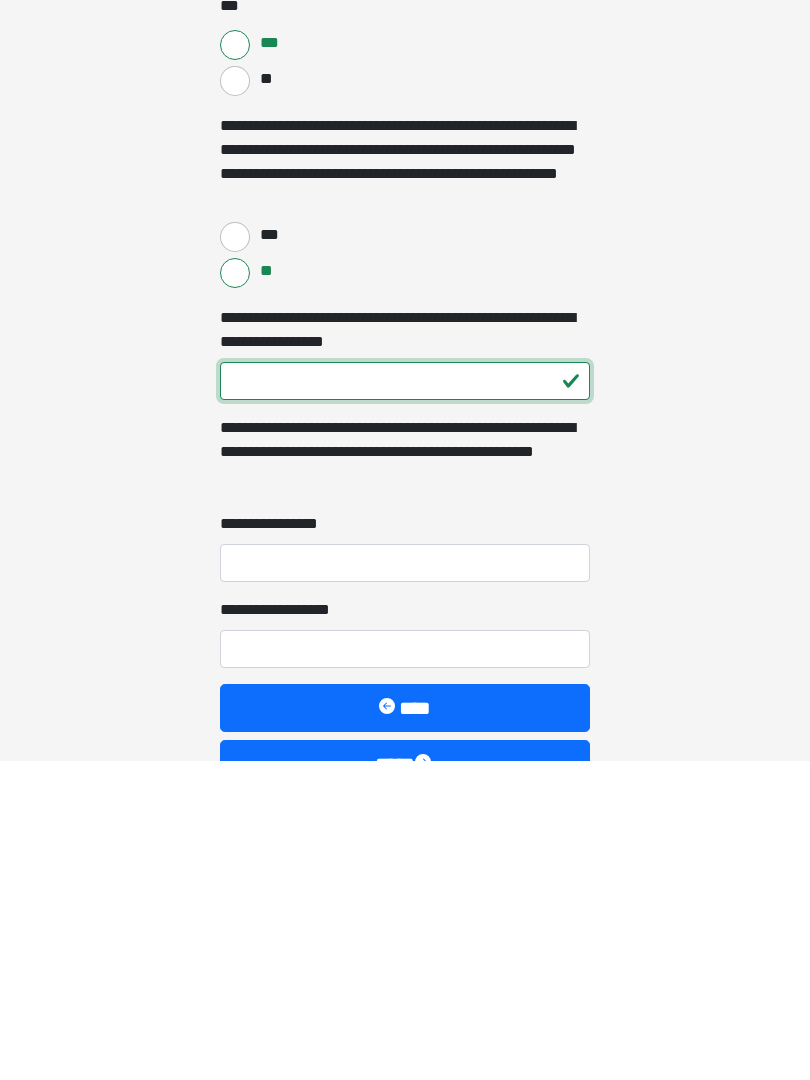 type on "***" 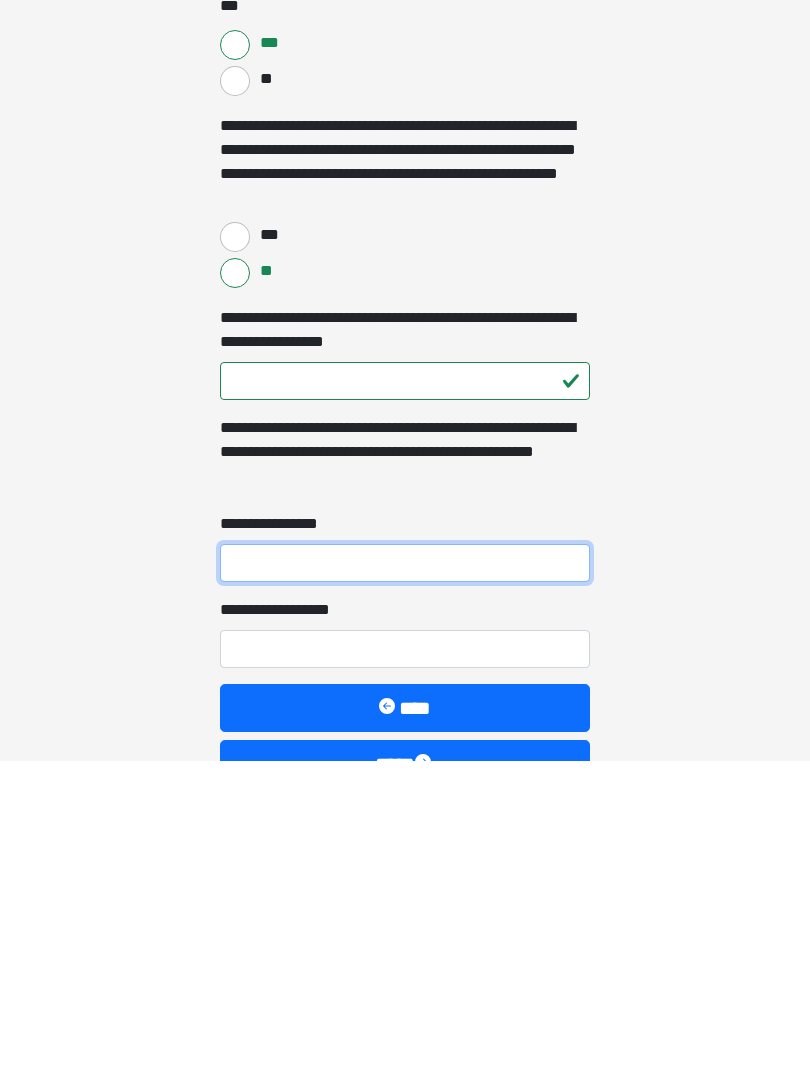 click on "**********" at bounding box center (405, 883) 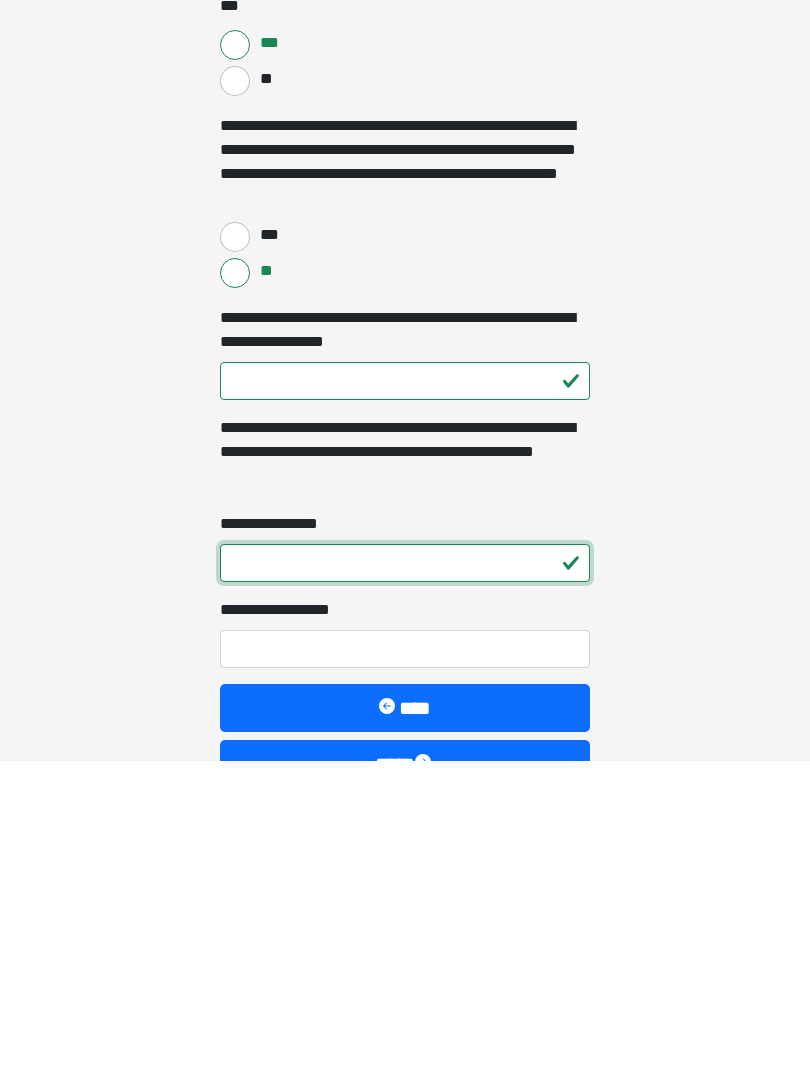 type on "*" 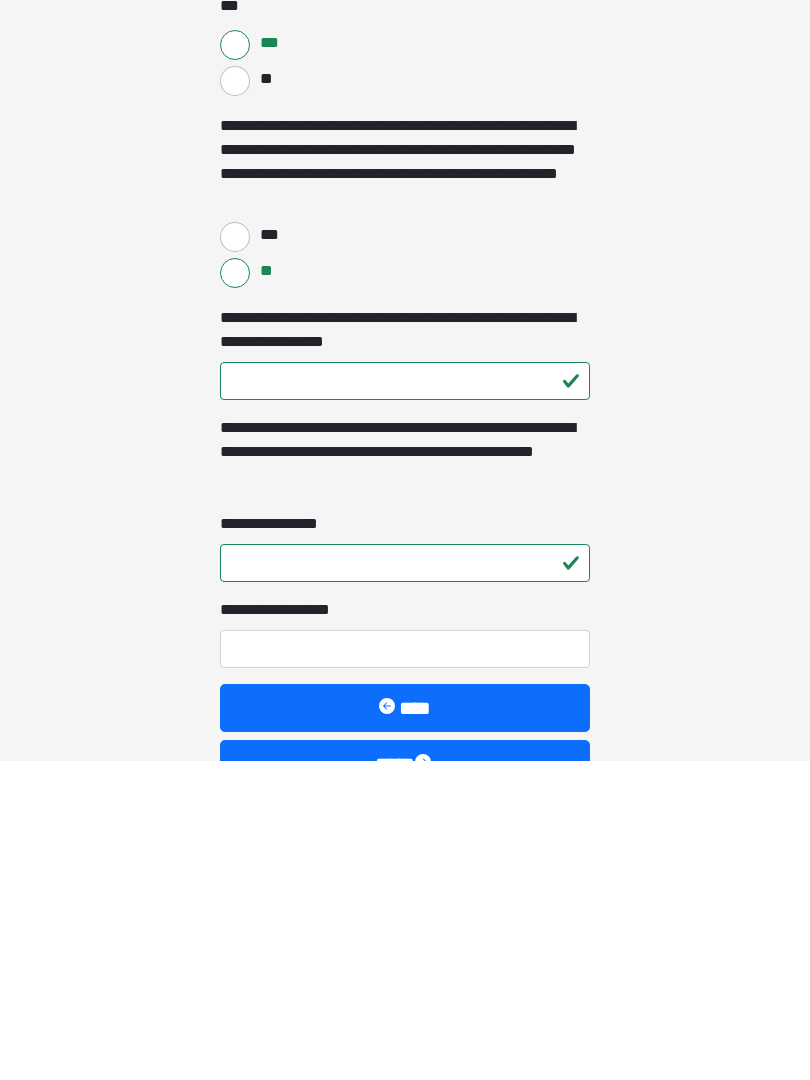 click on "**********" at bounding box center [405, 969] 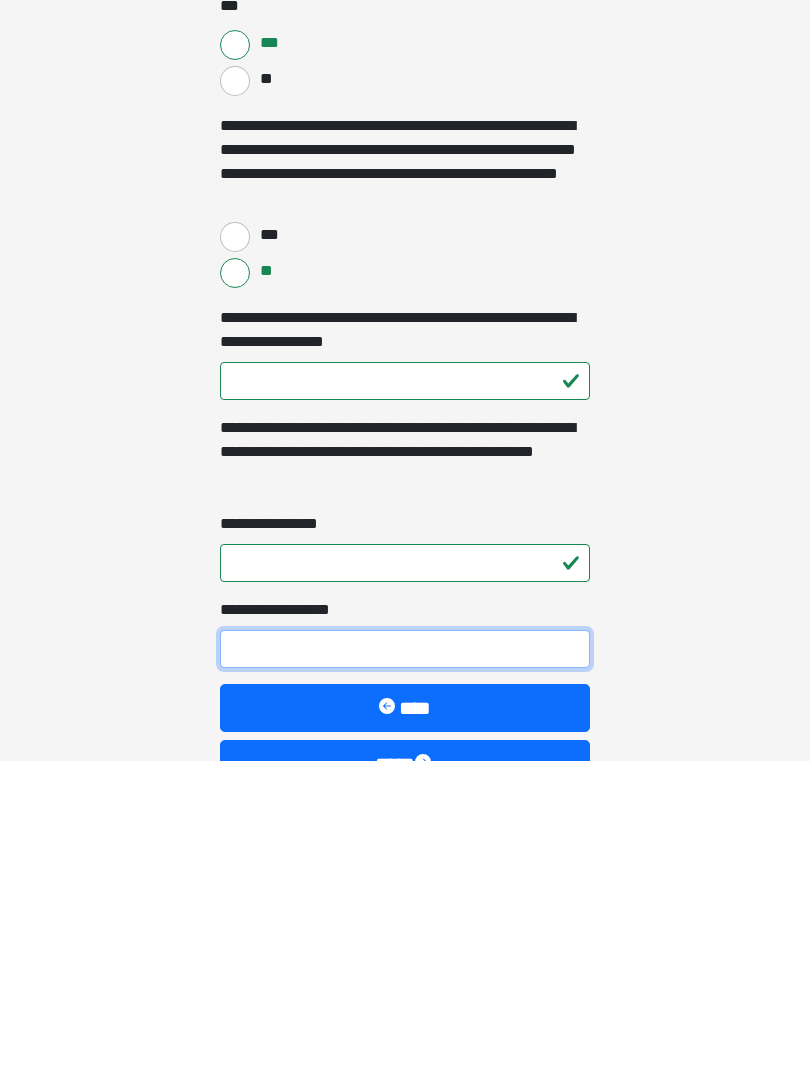 type on "*" 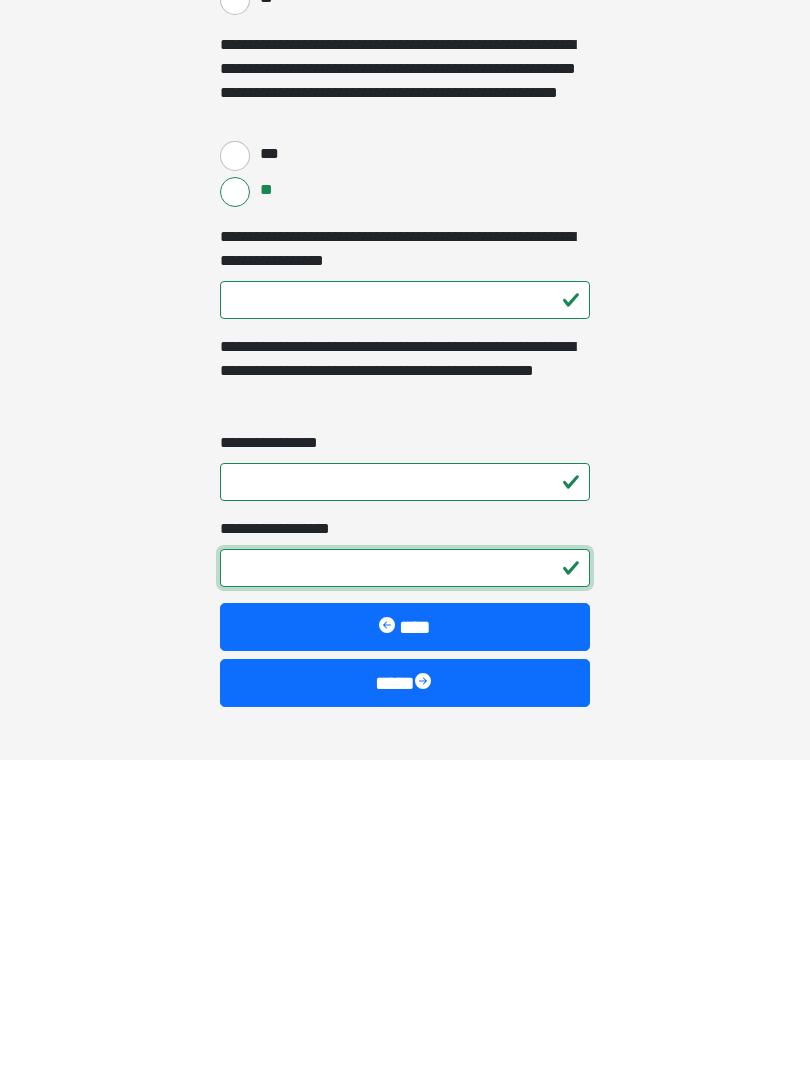scroll, scrollTop: 3501, scrollLeft: 0, axis: vertical 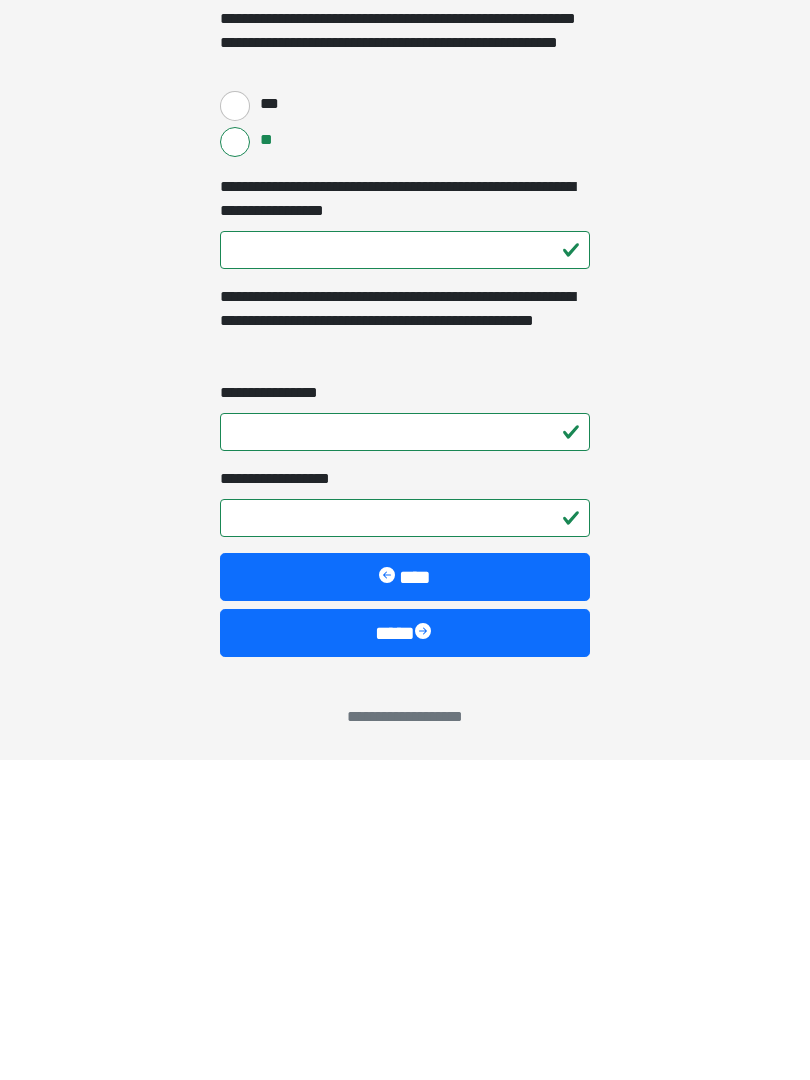 click on "****" at bounding box center (405, 953) 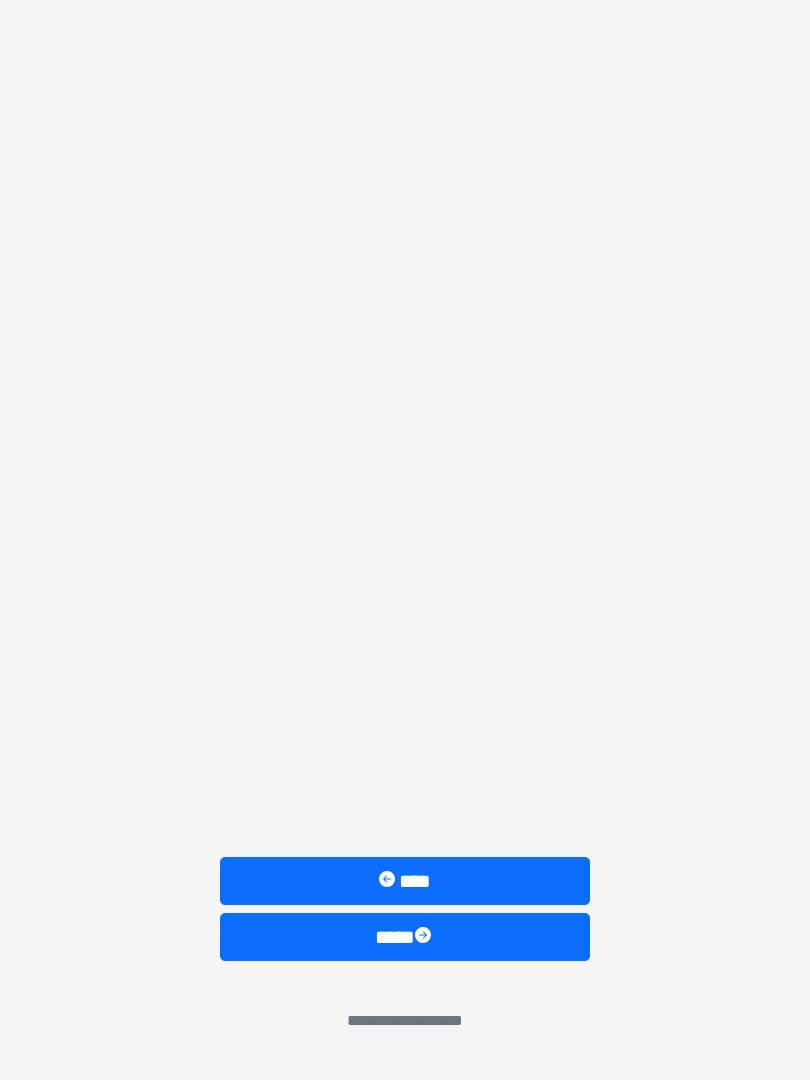 scroll, scrollTop: 0, scrollLeft: 0, axis: both 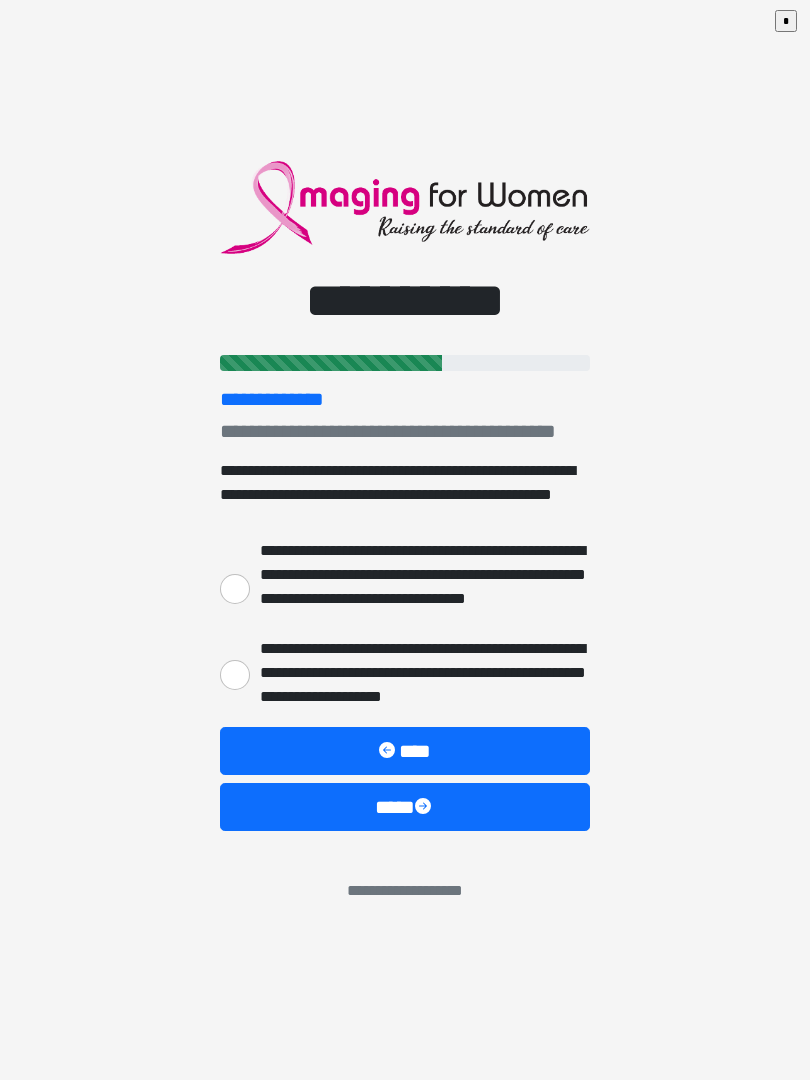 click on "**********" at bounding box center (235, 675) 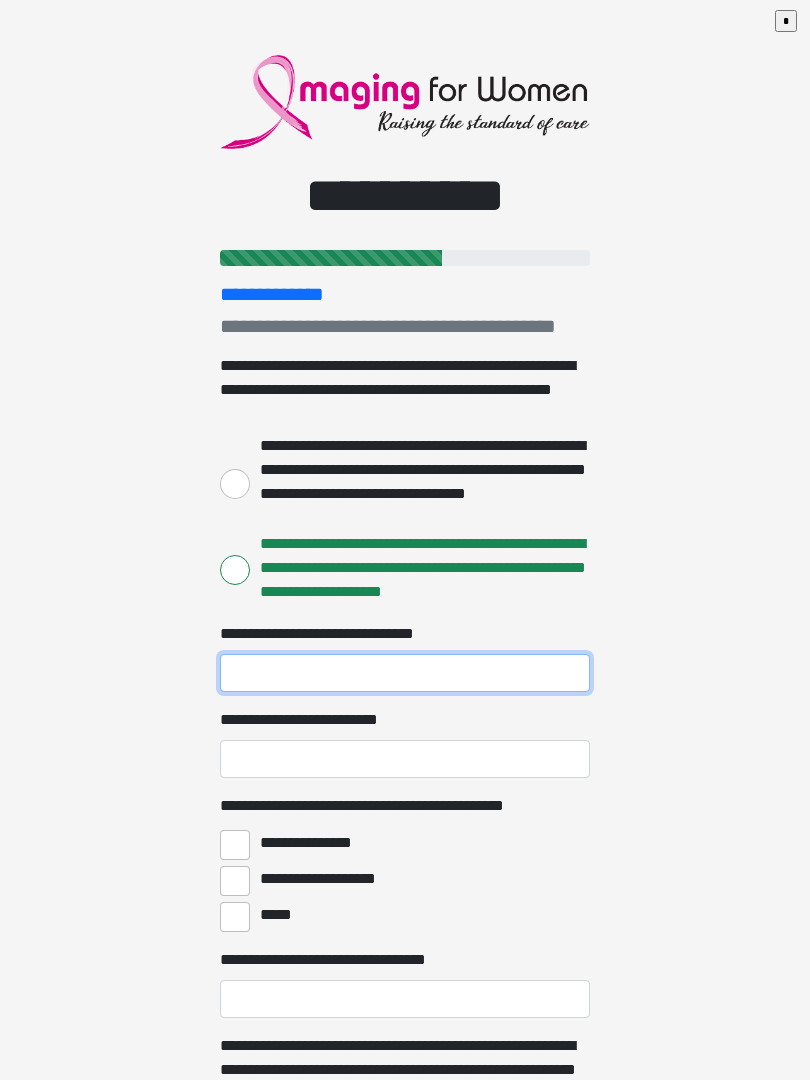 click on "**********" at bounding box center (405, 673) 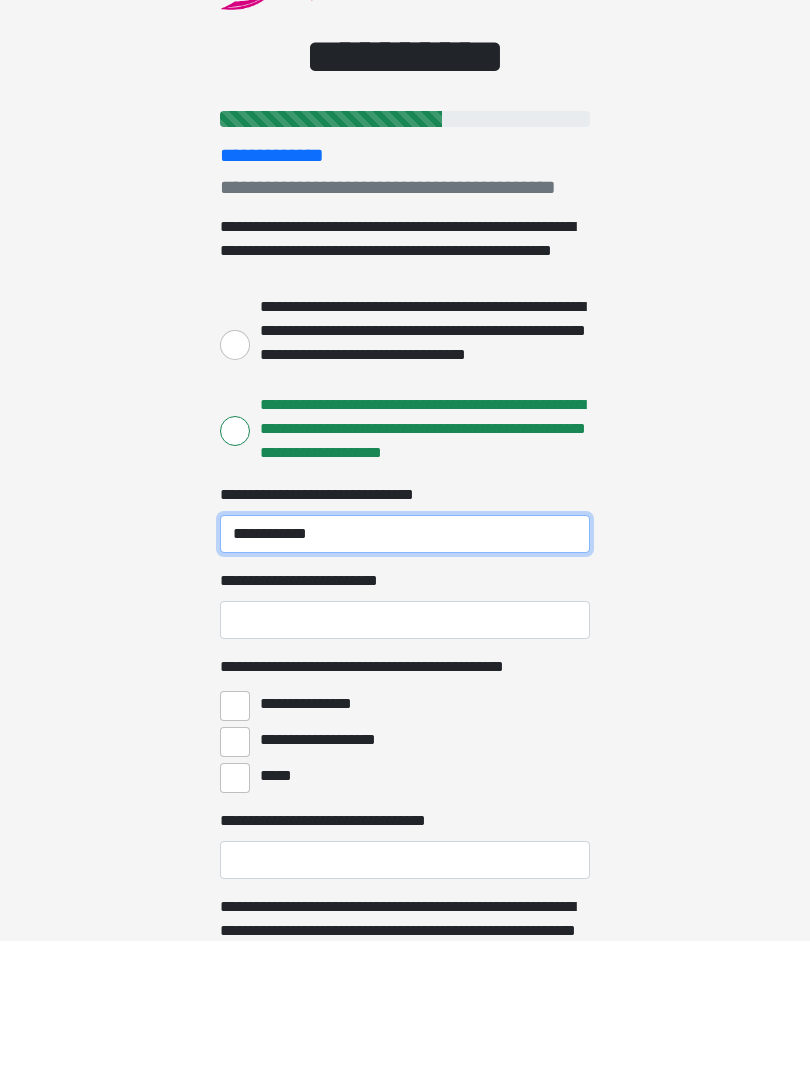 type on "**********" 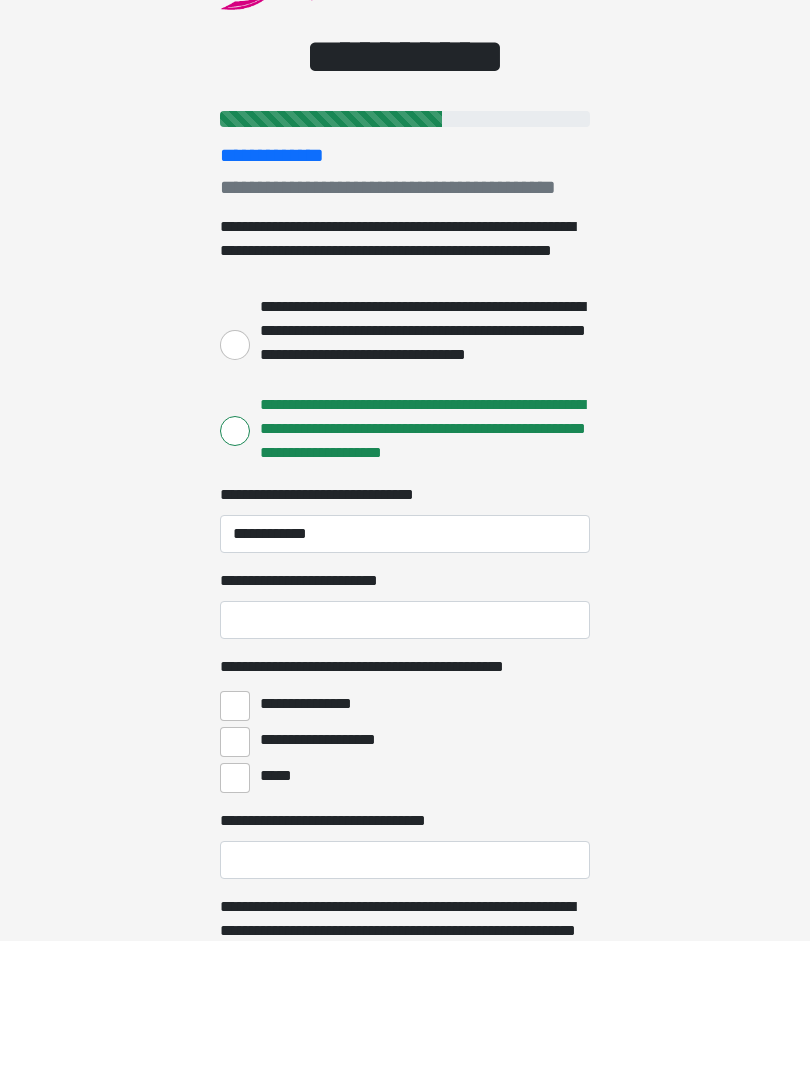 click on "**********" at bounding box center (405, 759) 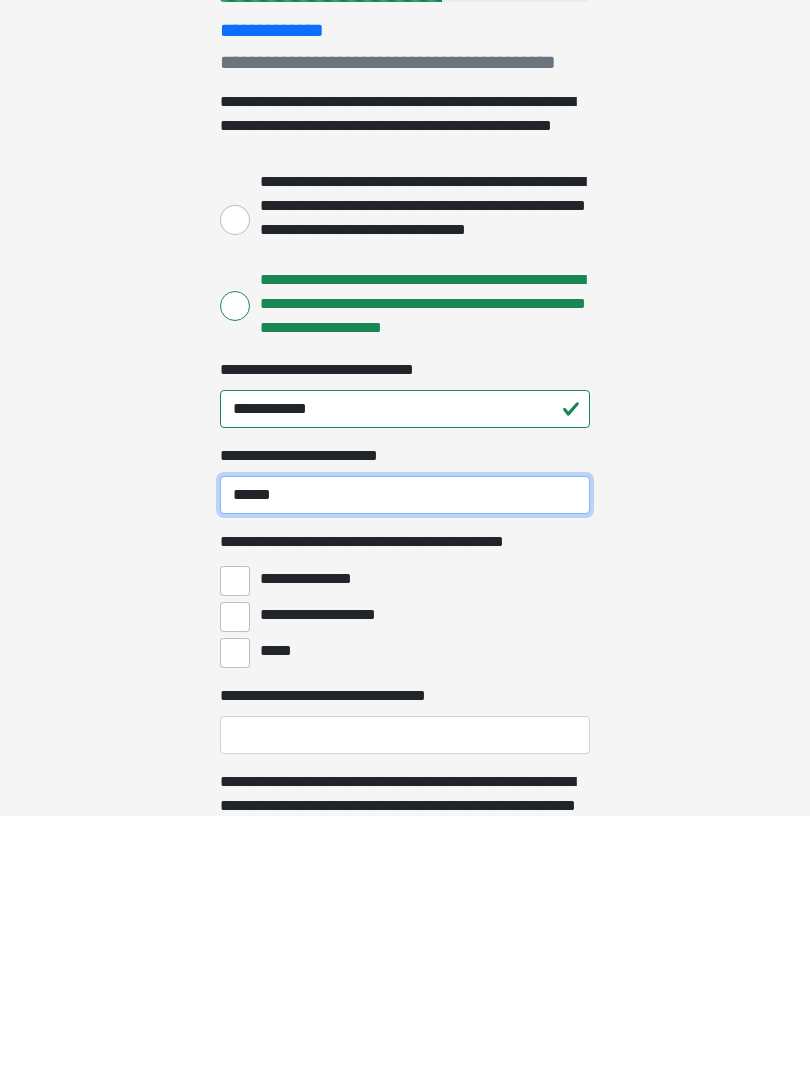 type on "******" 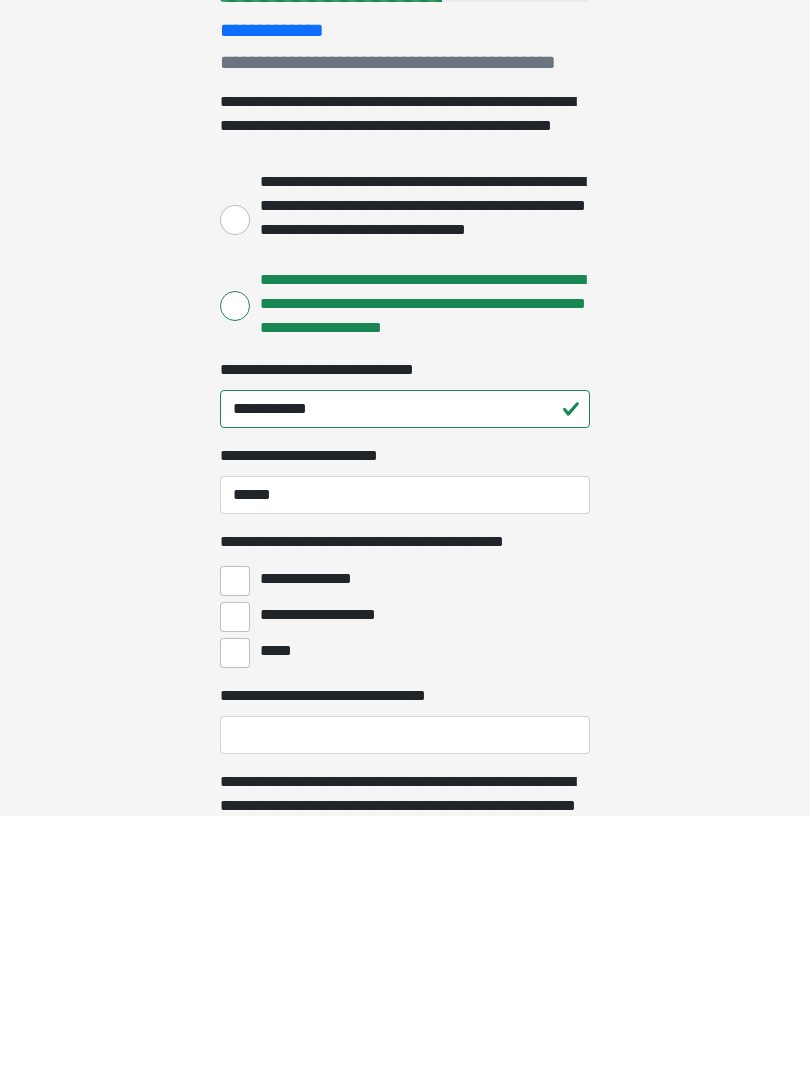 click on "**********" at bounding box center (235, 845) 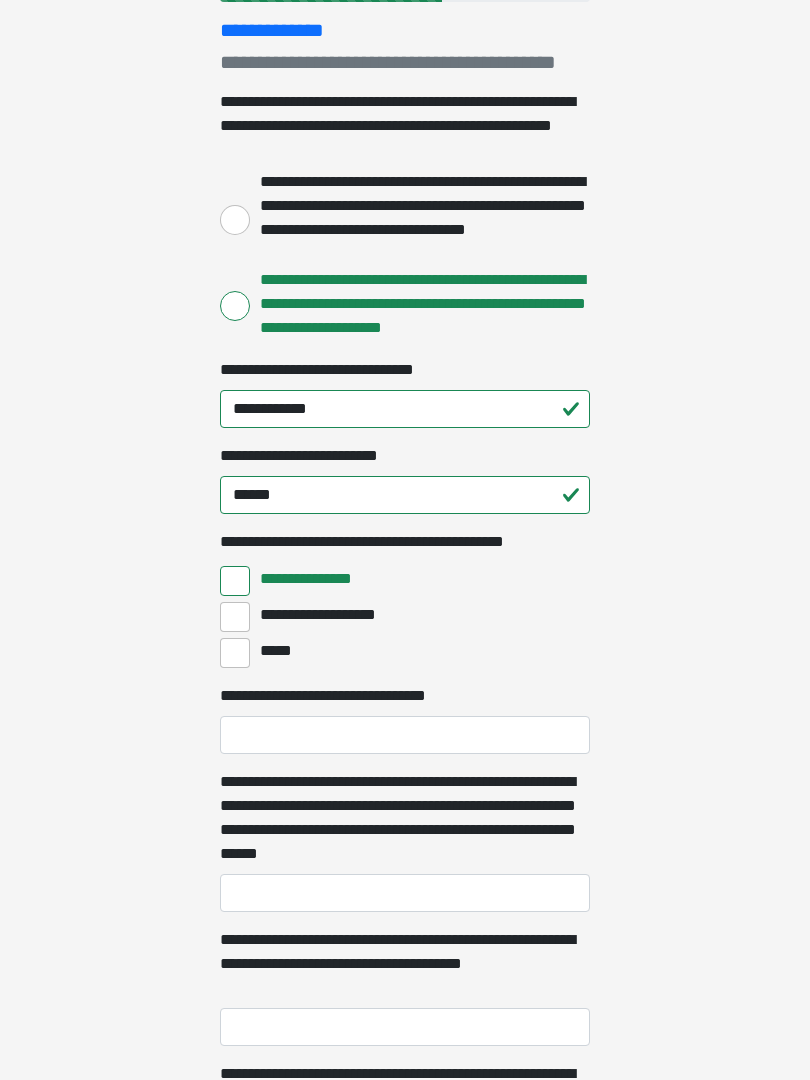 click on "**********" at bounding box center (235, 617) 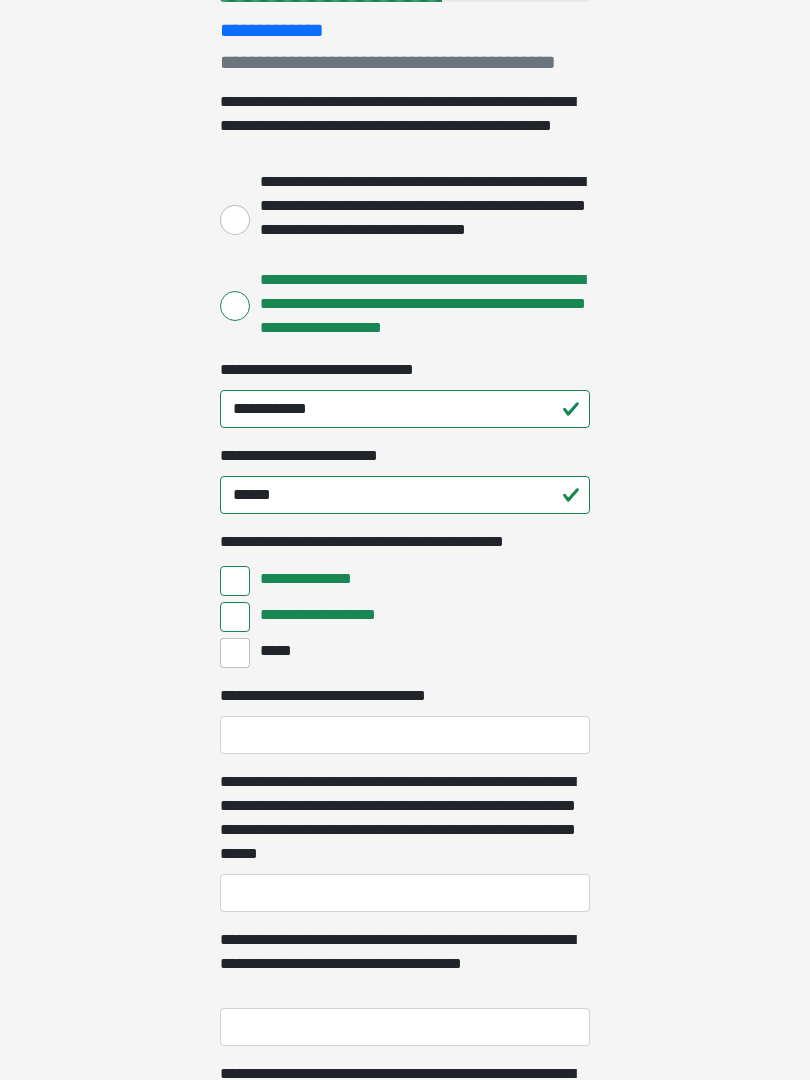 click on "*****" at bounding box center [235, 653] 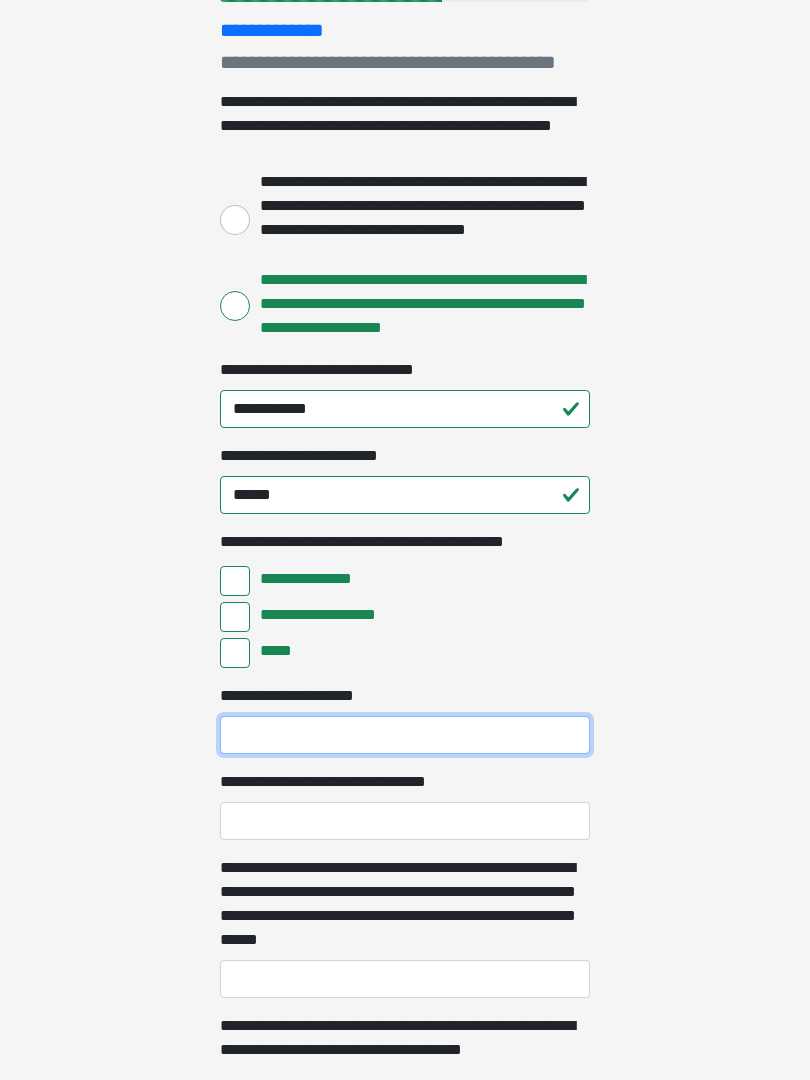 click on "**********" at bounding box center [405, 735] 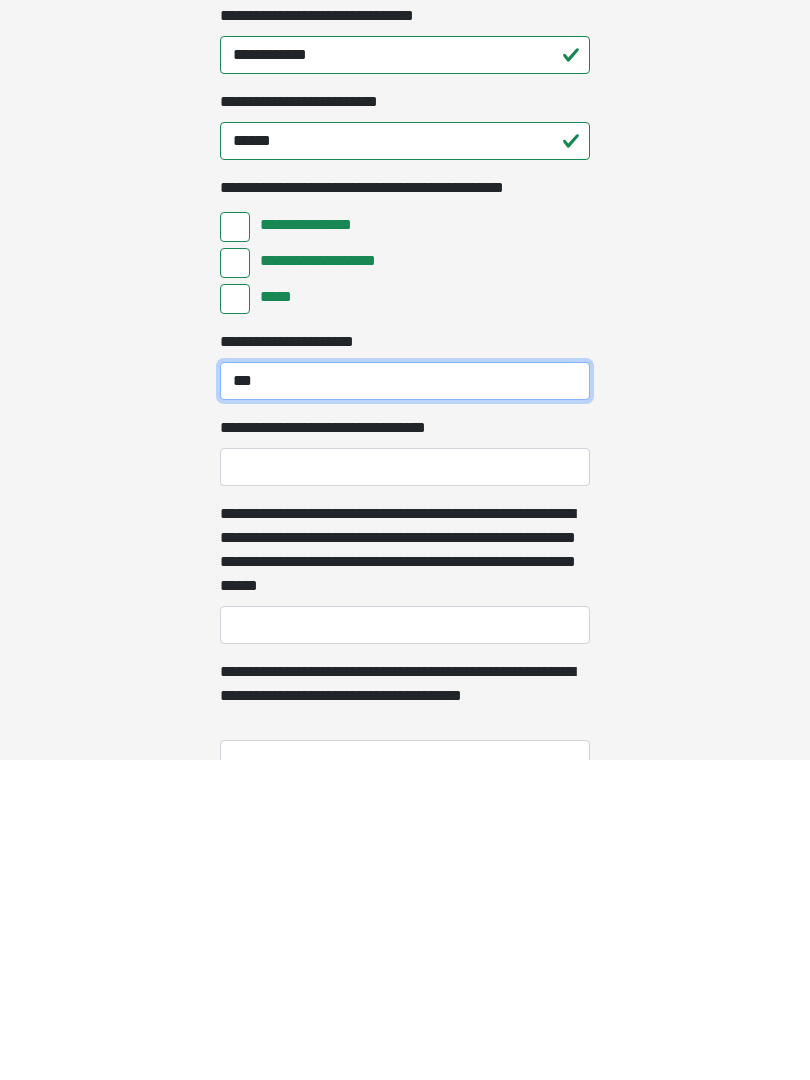 type on "***" 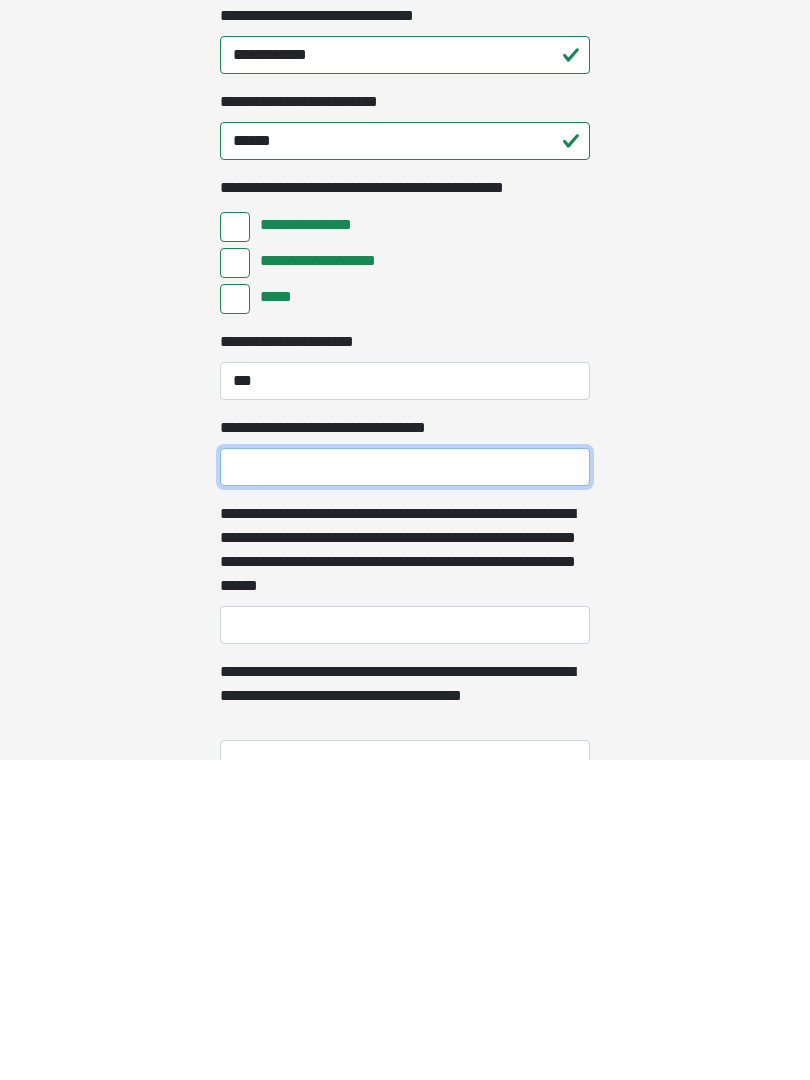 click on "**********" at bounding box center (405, 787) 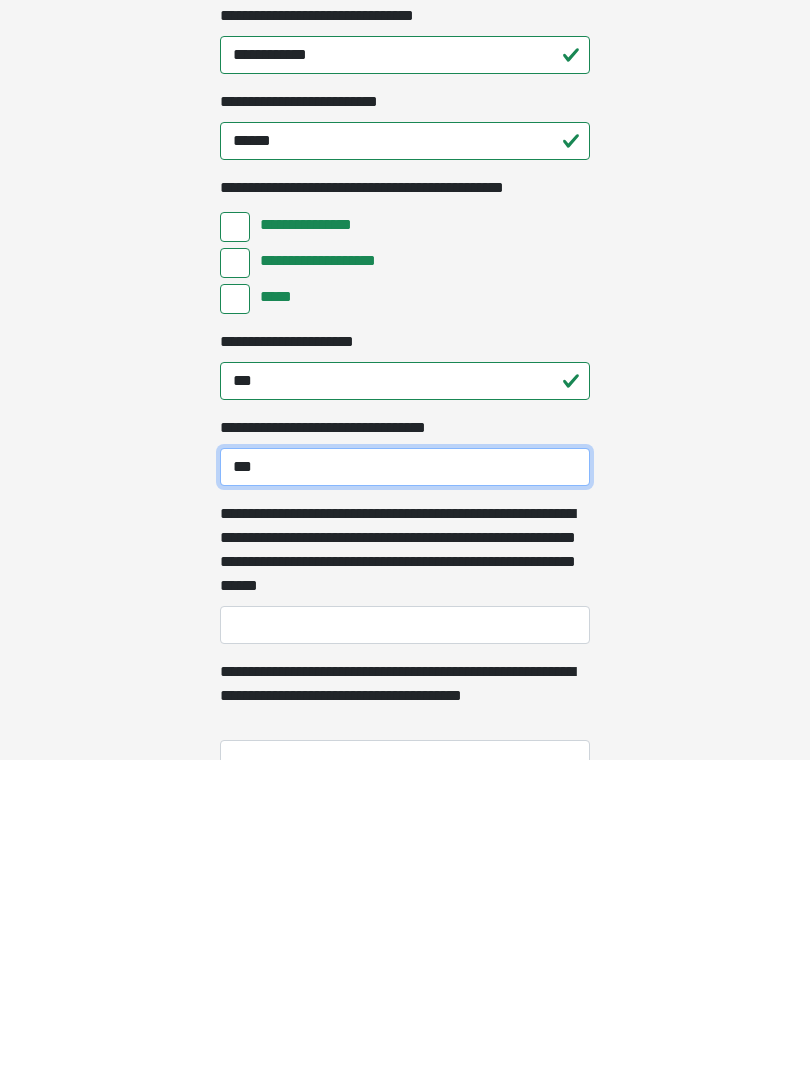 type on "***" 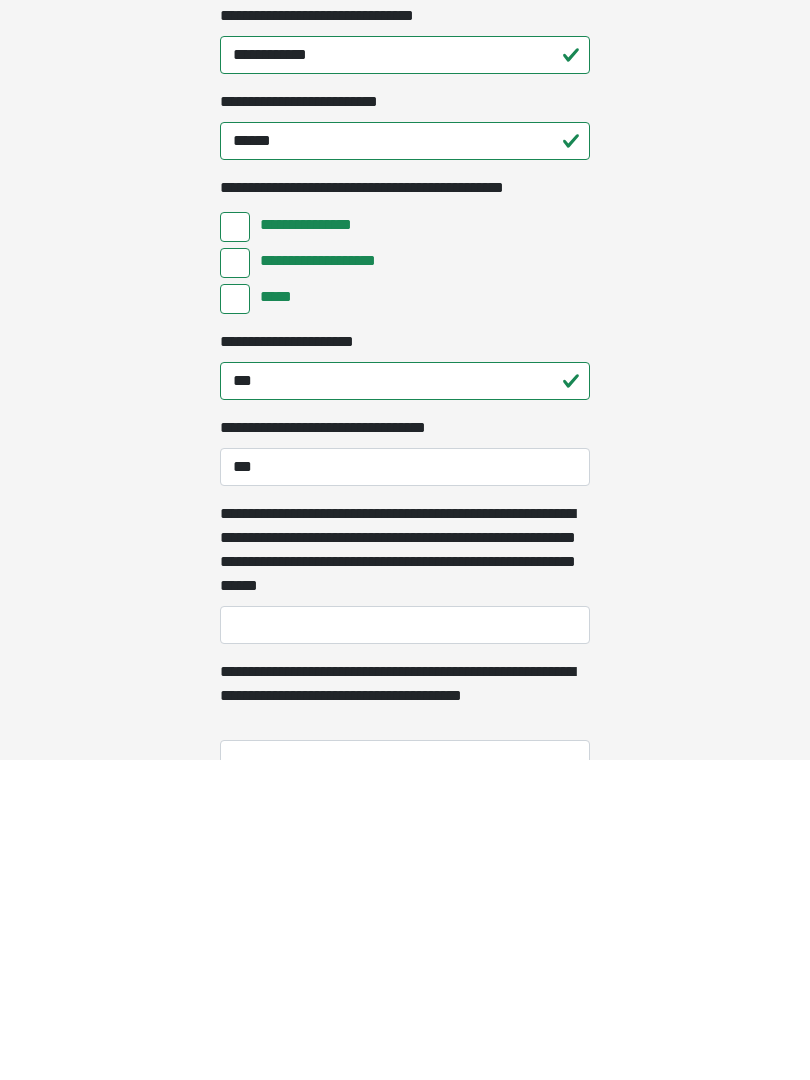 click on "**********" at bounding box center [405, 945] 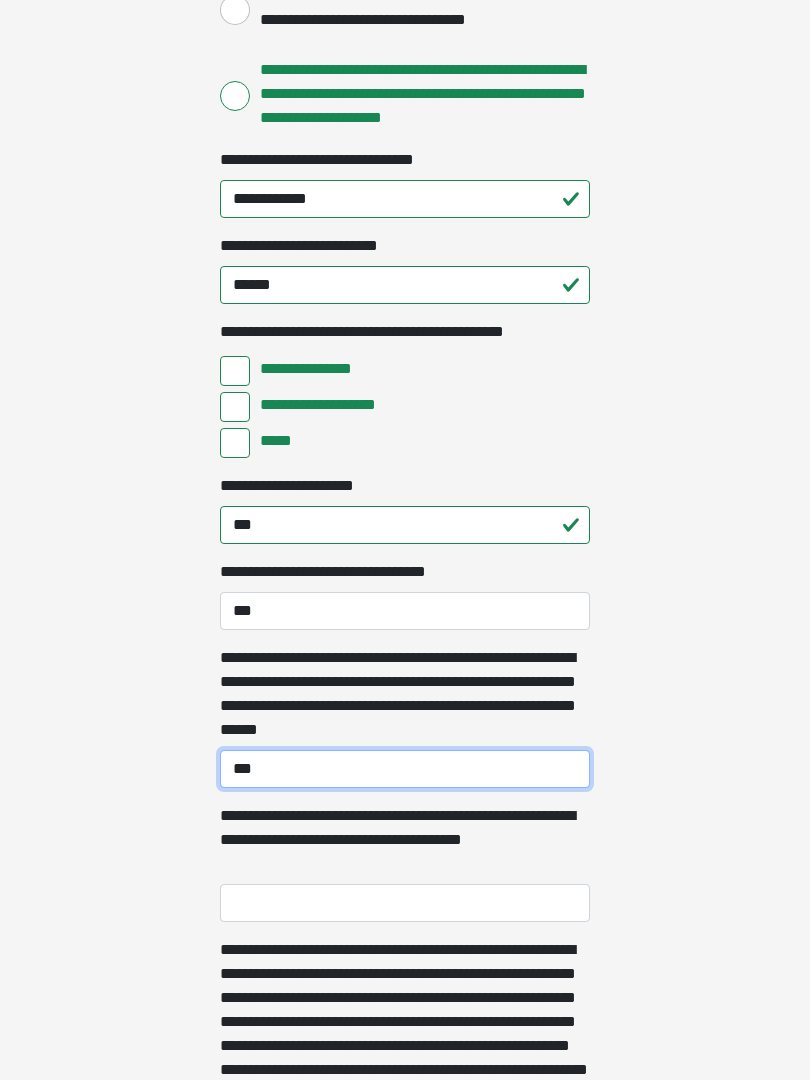 scroll, scrollTop: 464, scrollLeft: 0, axis: vertical 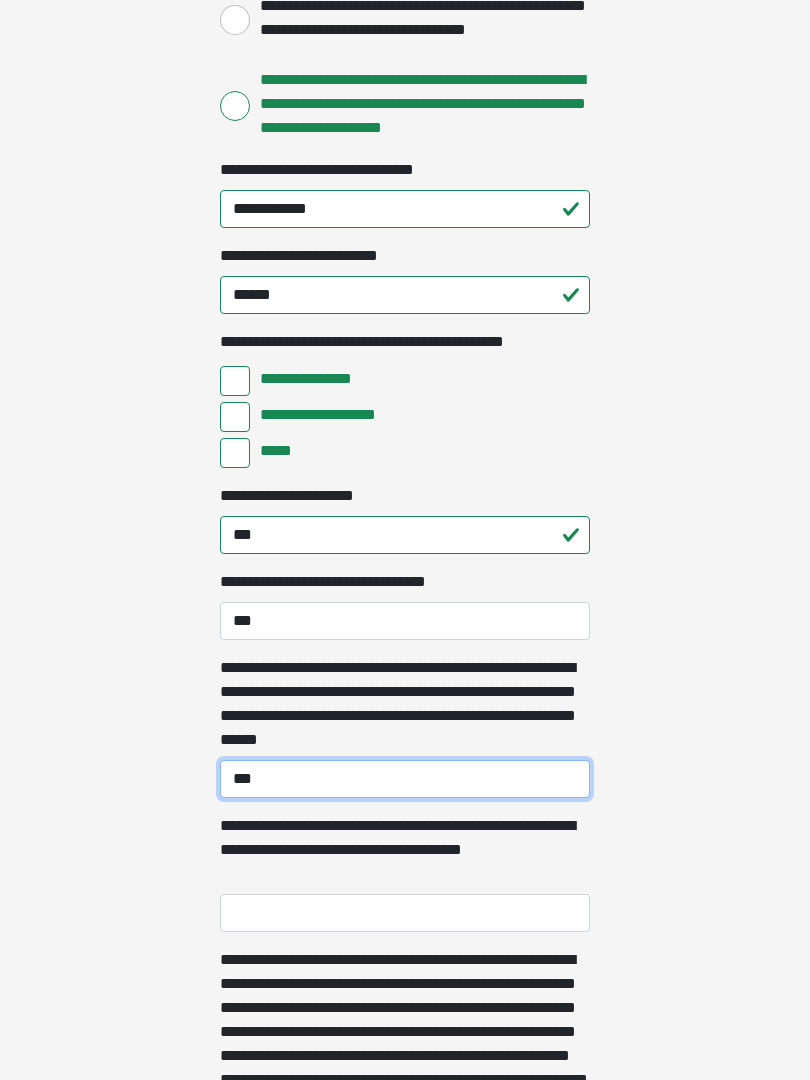 type on "***" 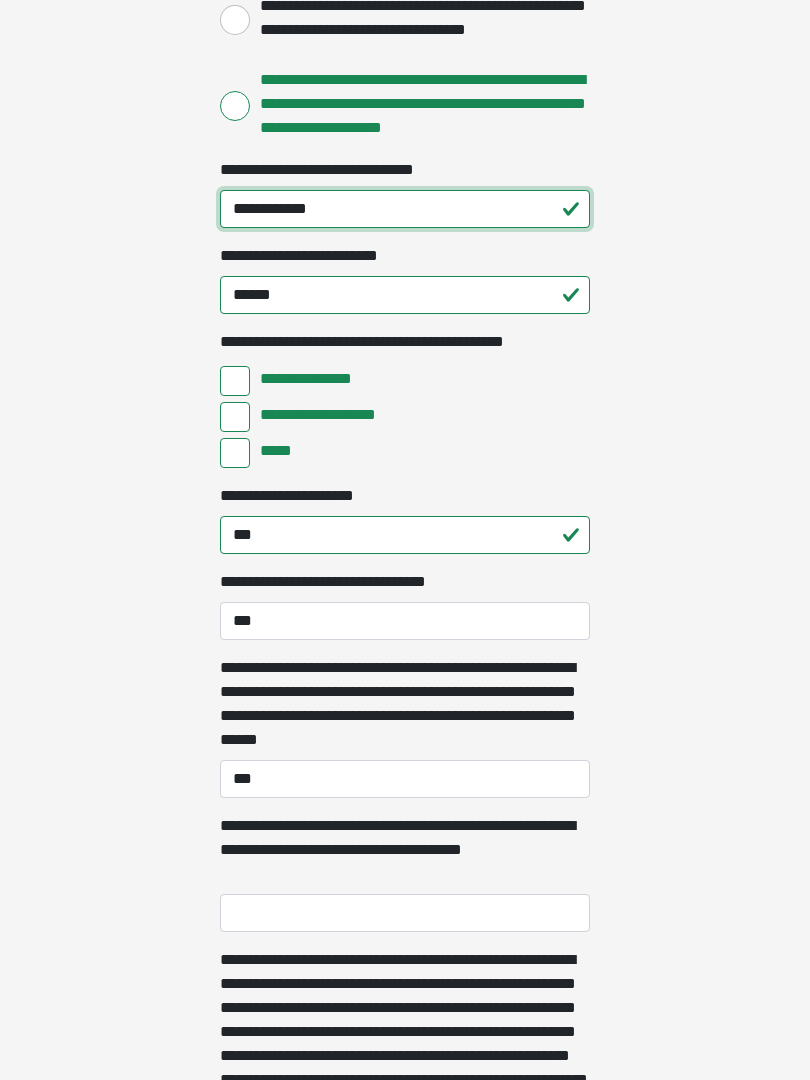 click on "**********" at bounding box center (405, 209) 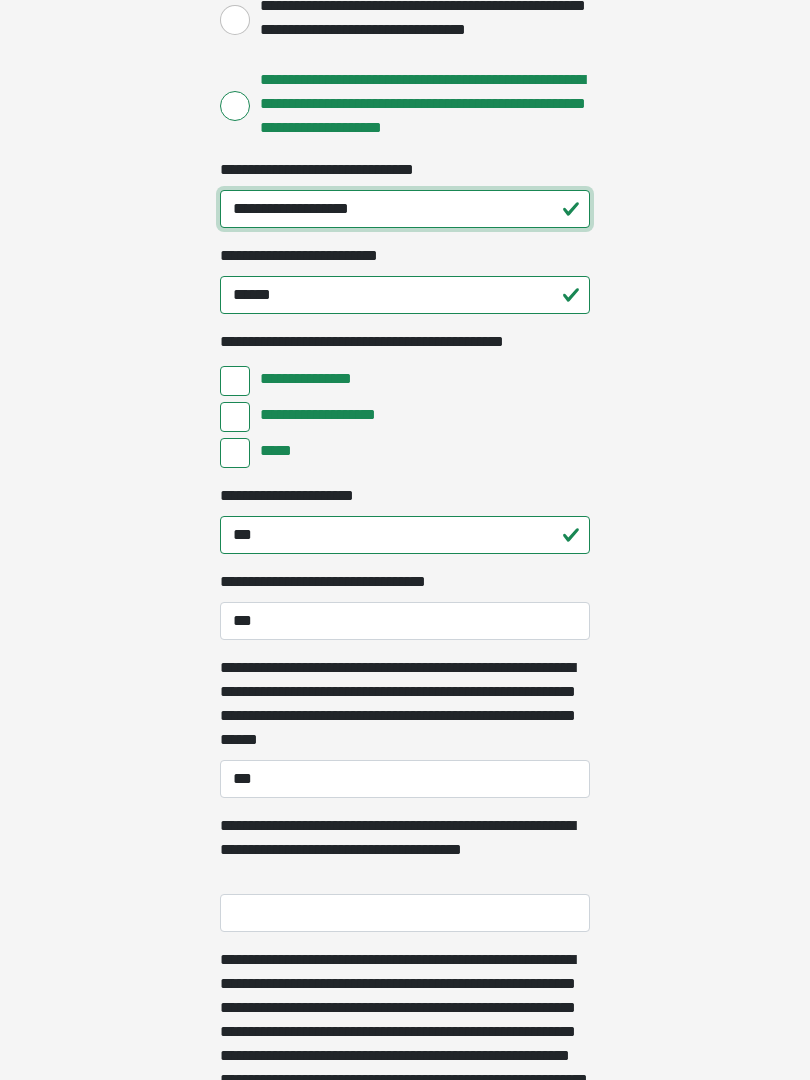 click on "**********" at bounding box center [405, 209] 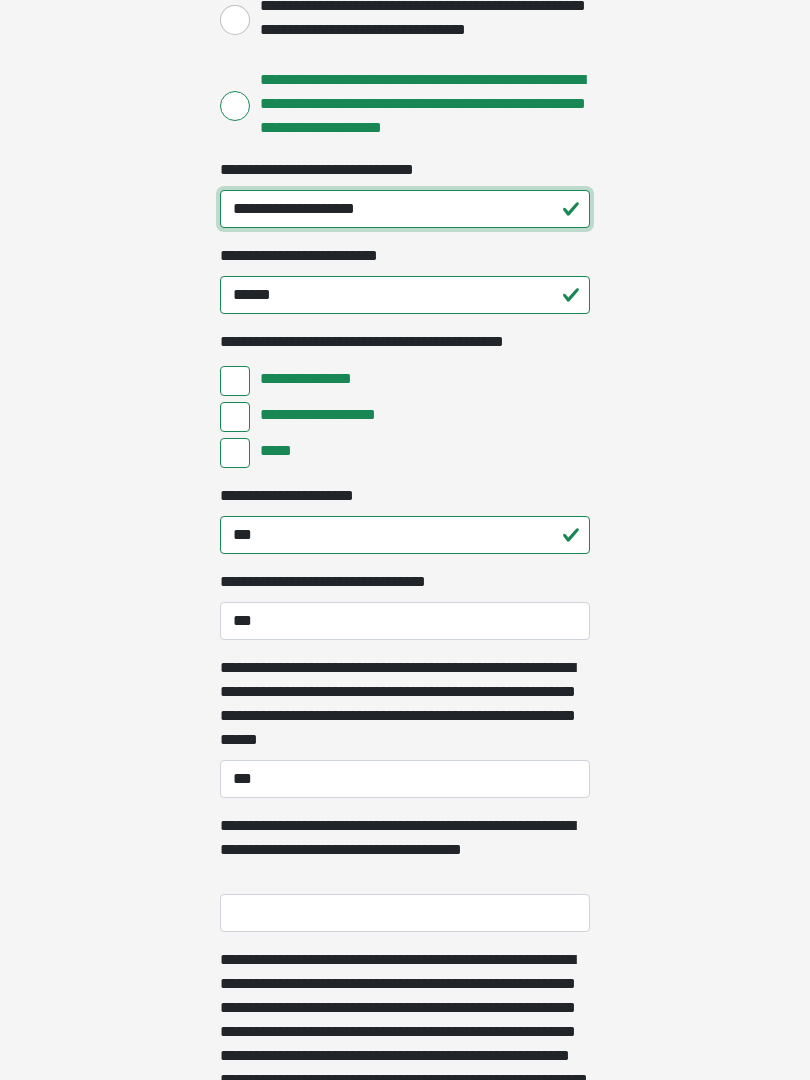 click on "**********" at bounding box center (405, 209) 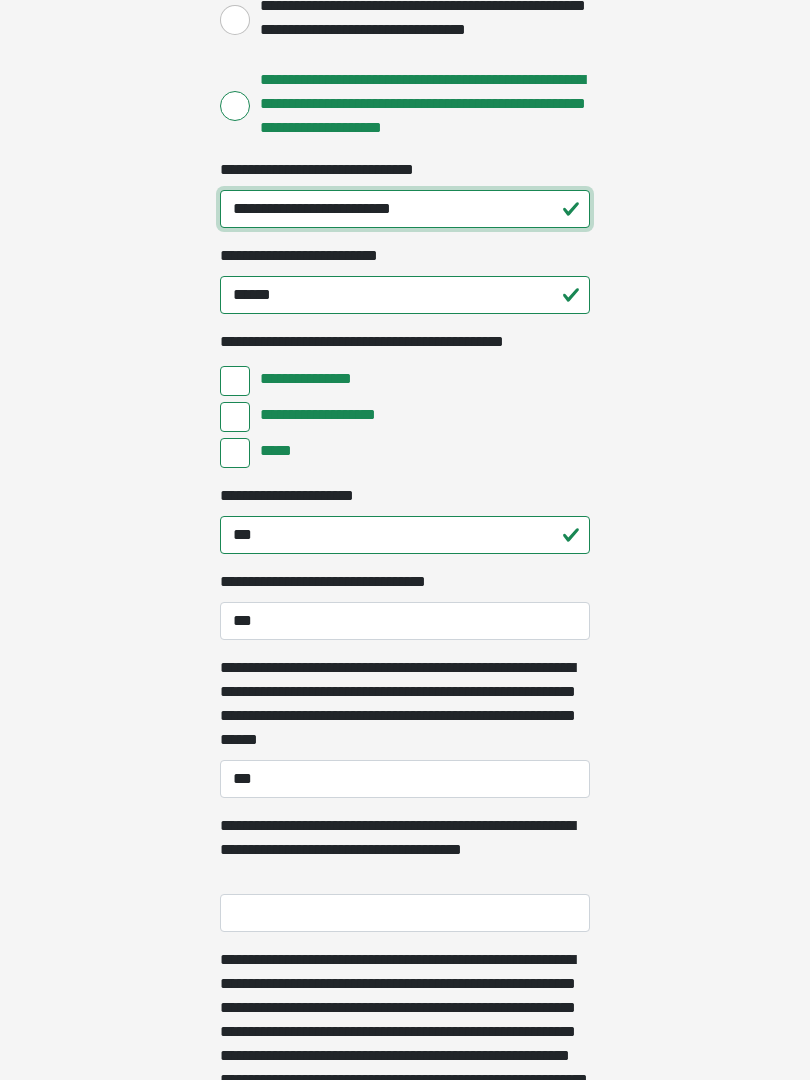 type on "**********" 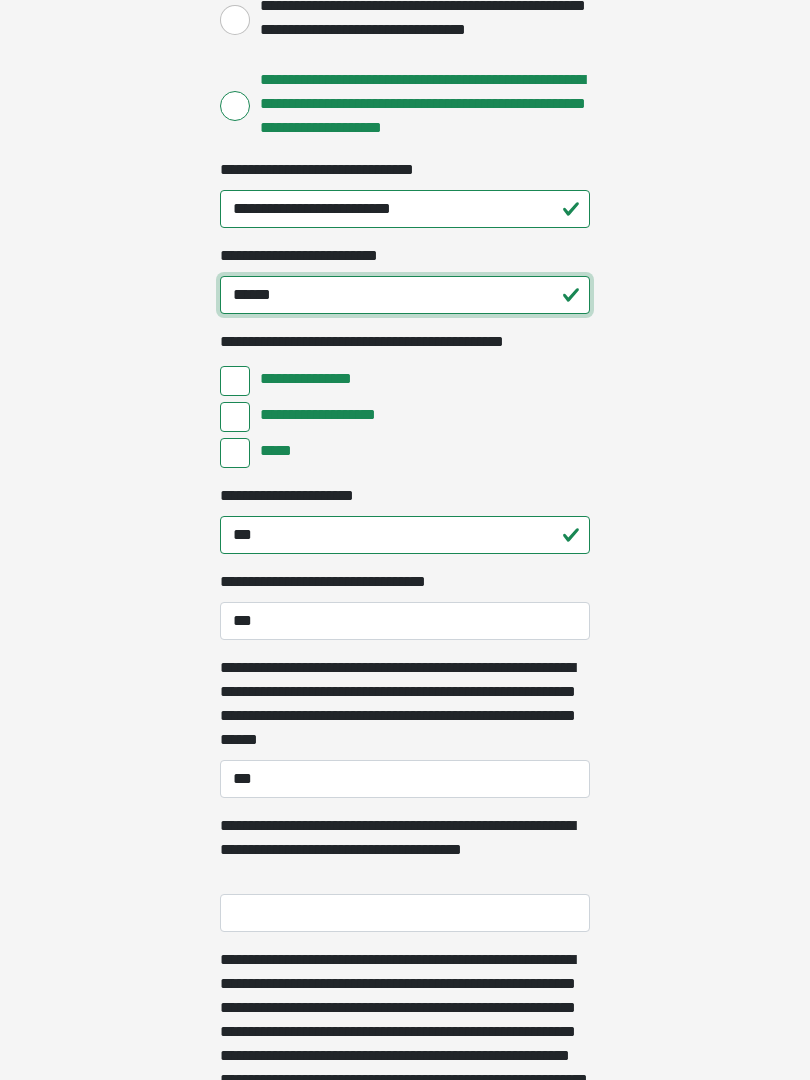 click on "******" at bounding box center [405, 295] 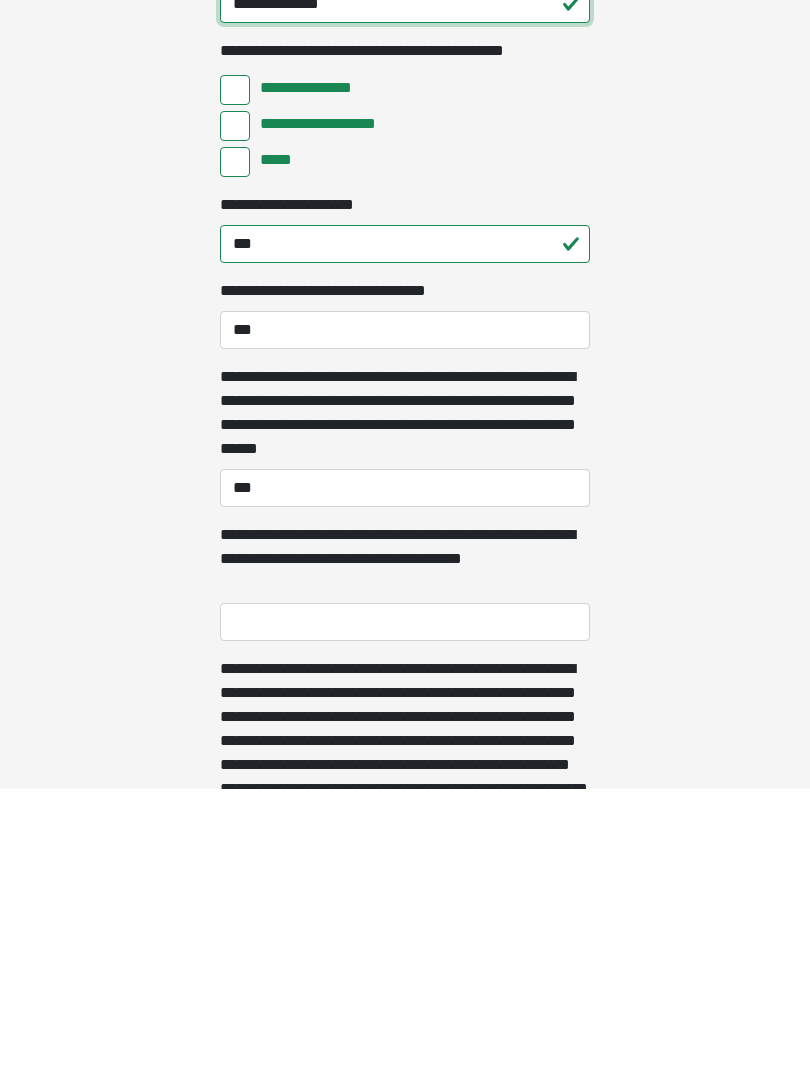 type on "**********" 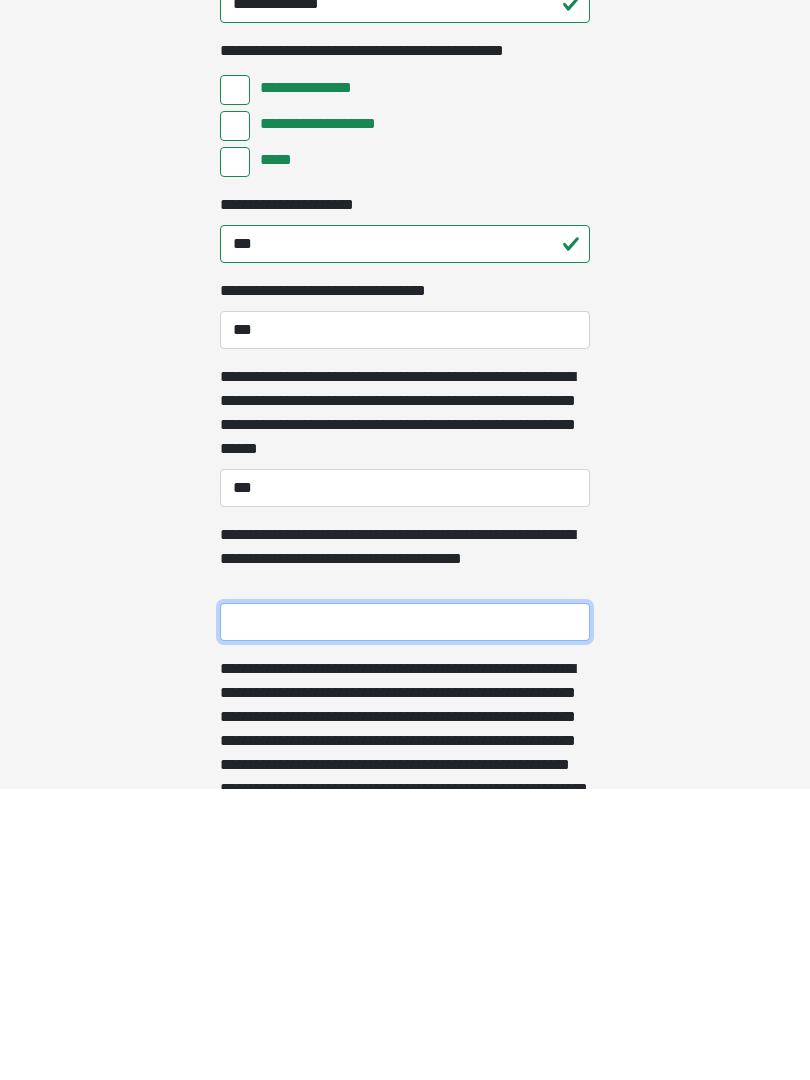 click on "**********" at bounding box center (405, 913) 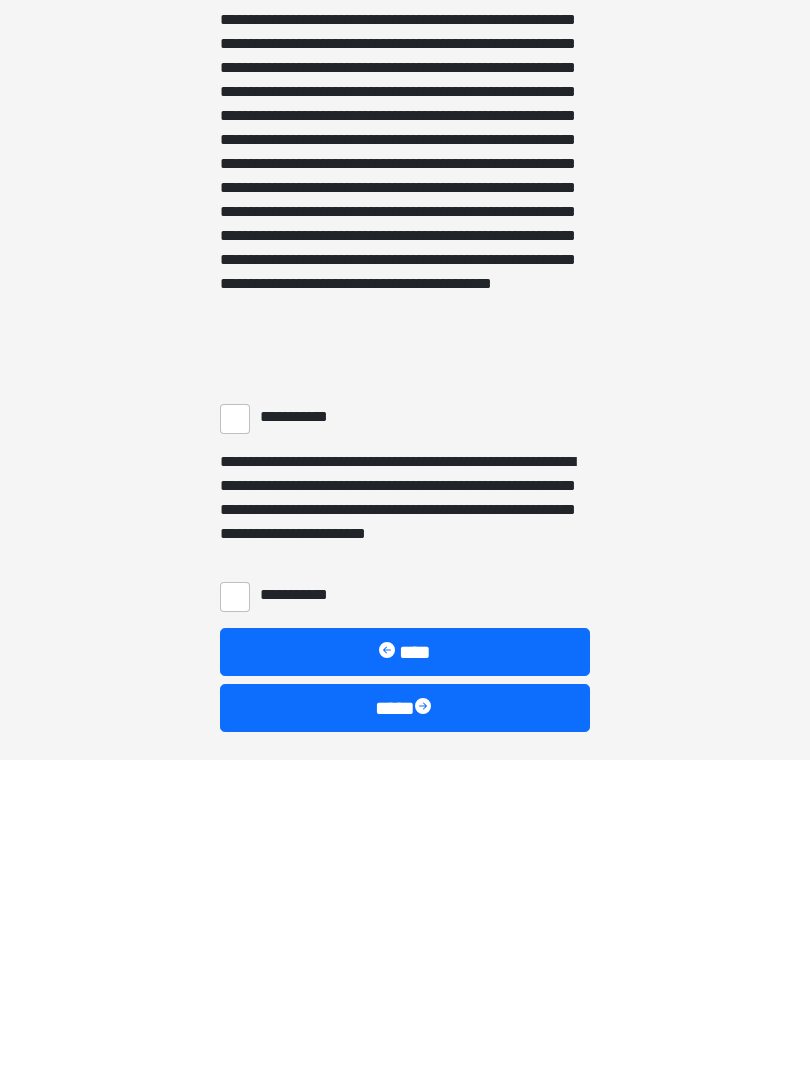 type on "***" 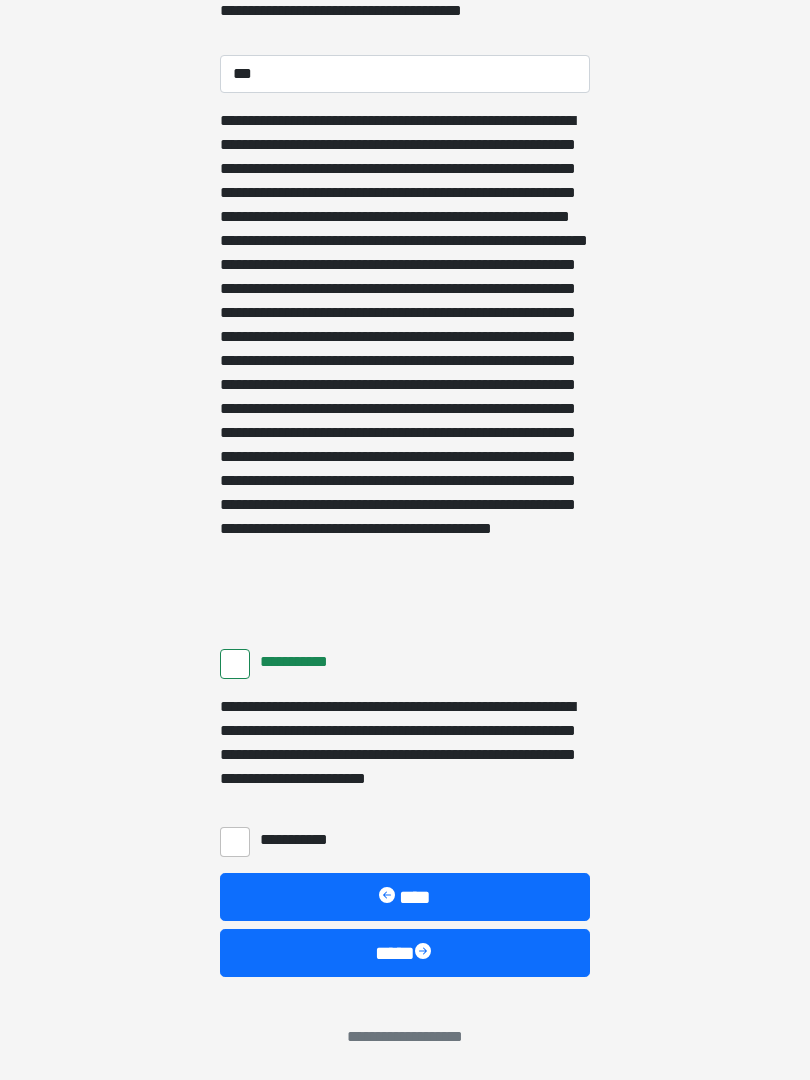 click on "**********" at bounding box center [235, 842] 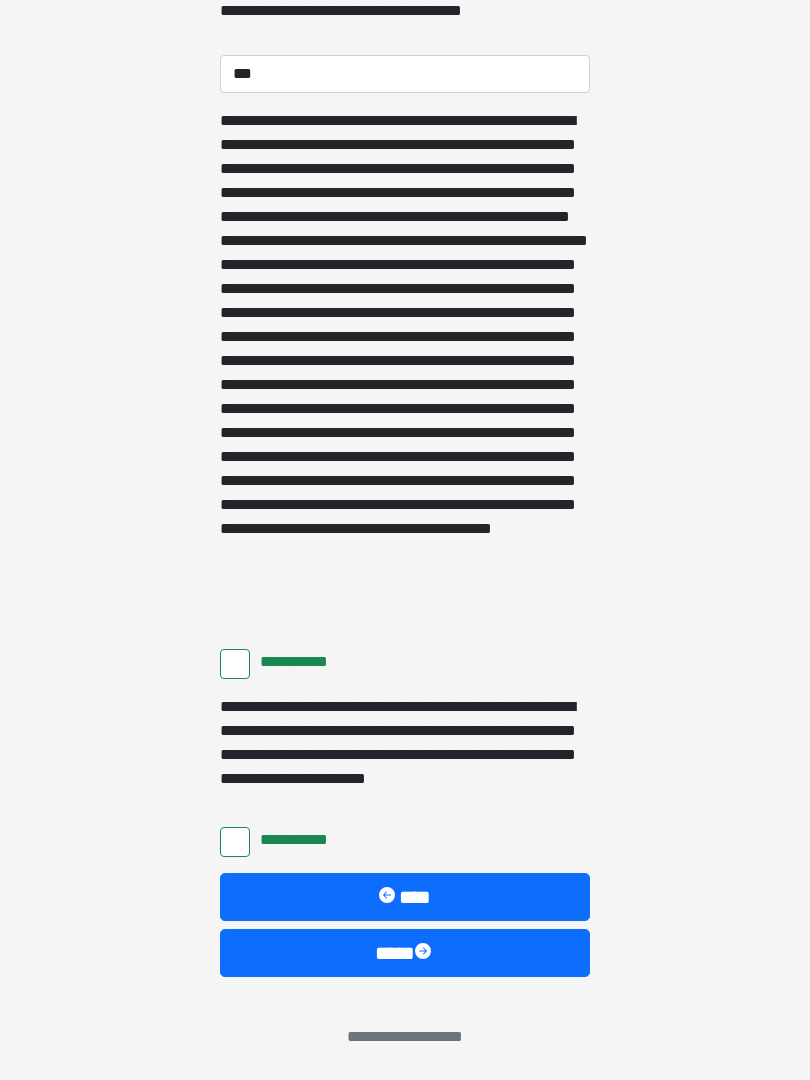 click on "****" at bounding box center [405, 953] 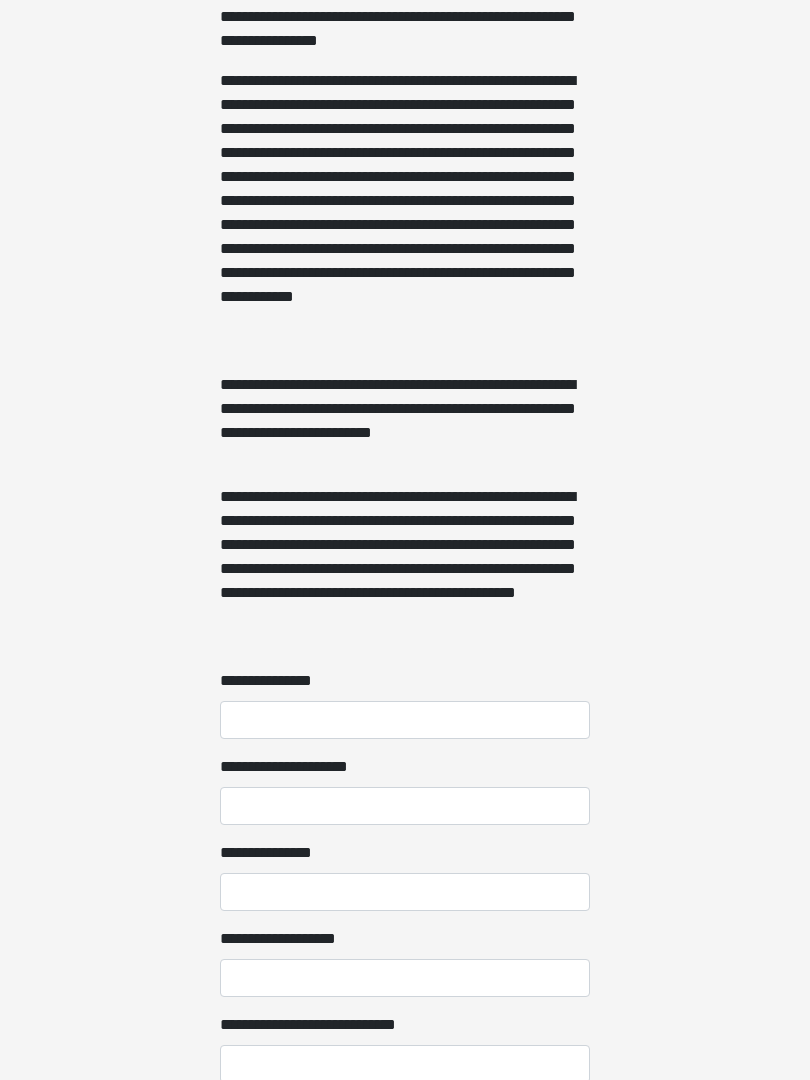 scroll, scrollTop: 1119, scrollLeft: 0, axis: vertical 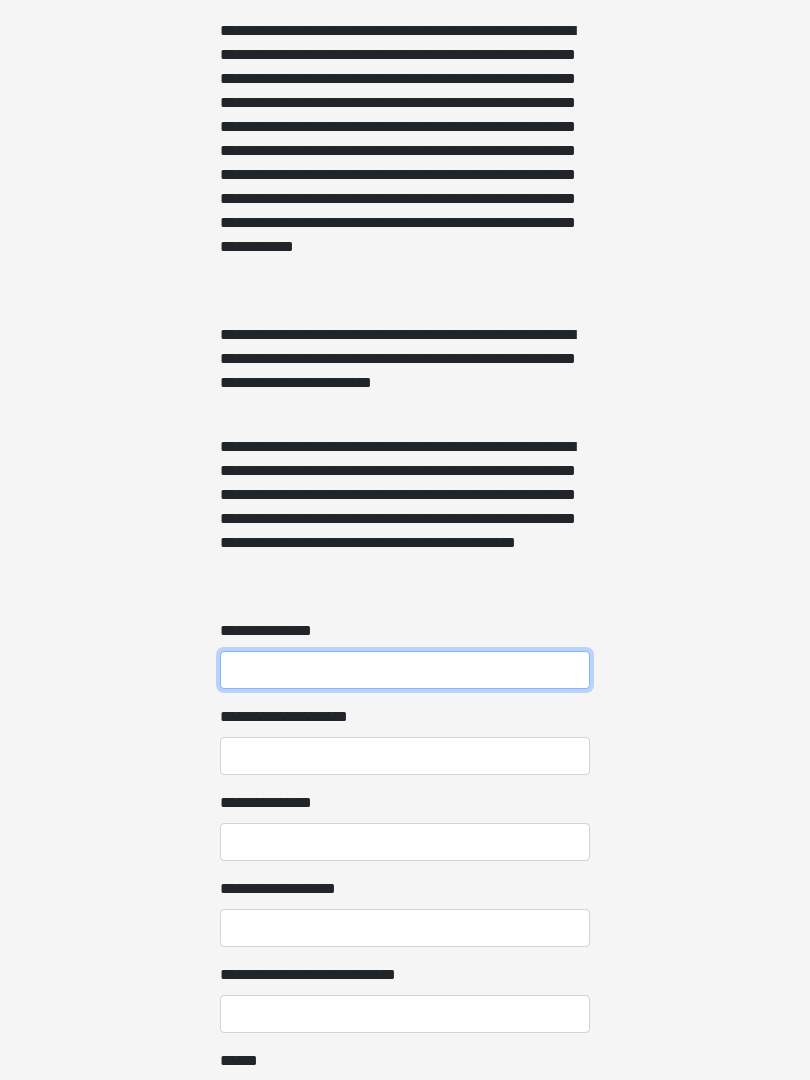click on "**********" at bounding box center [405, 670] 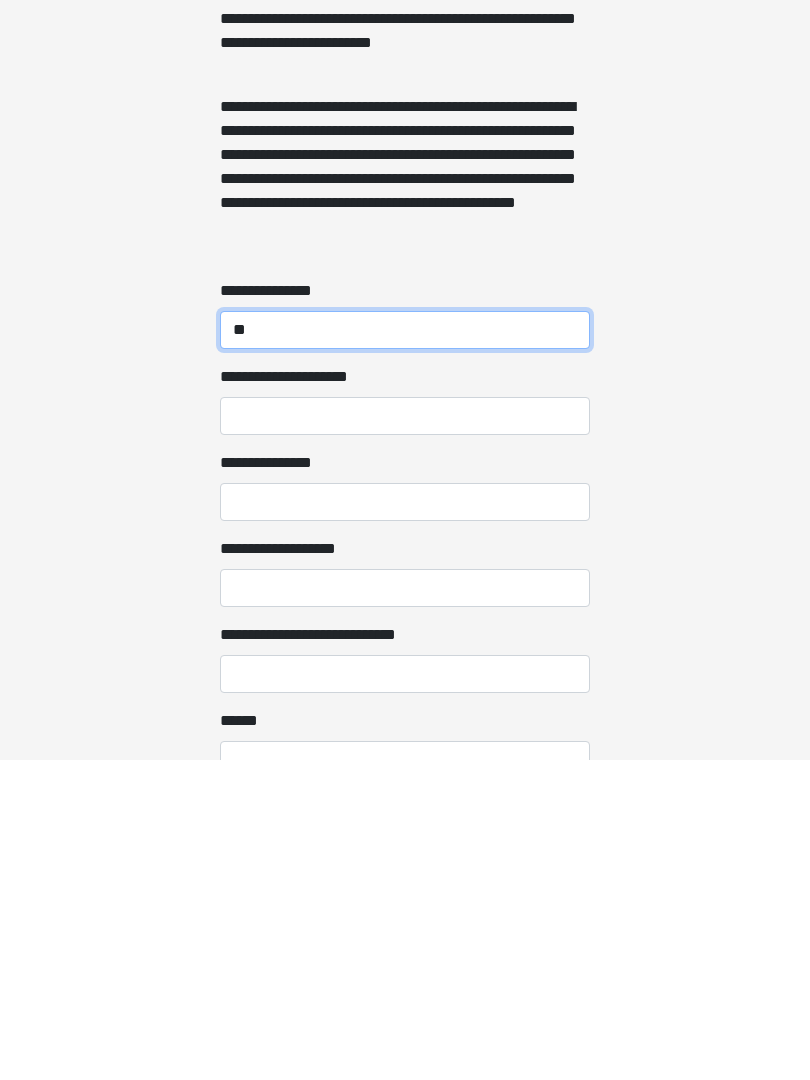 scroll, scrollTop: 1140, scrollLeft: 0, axis: vertical 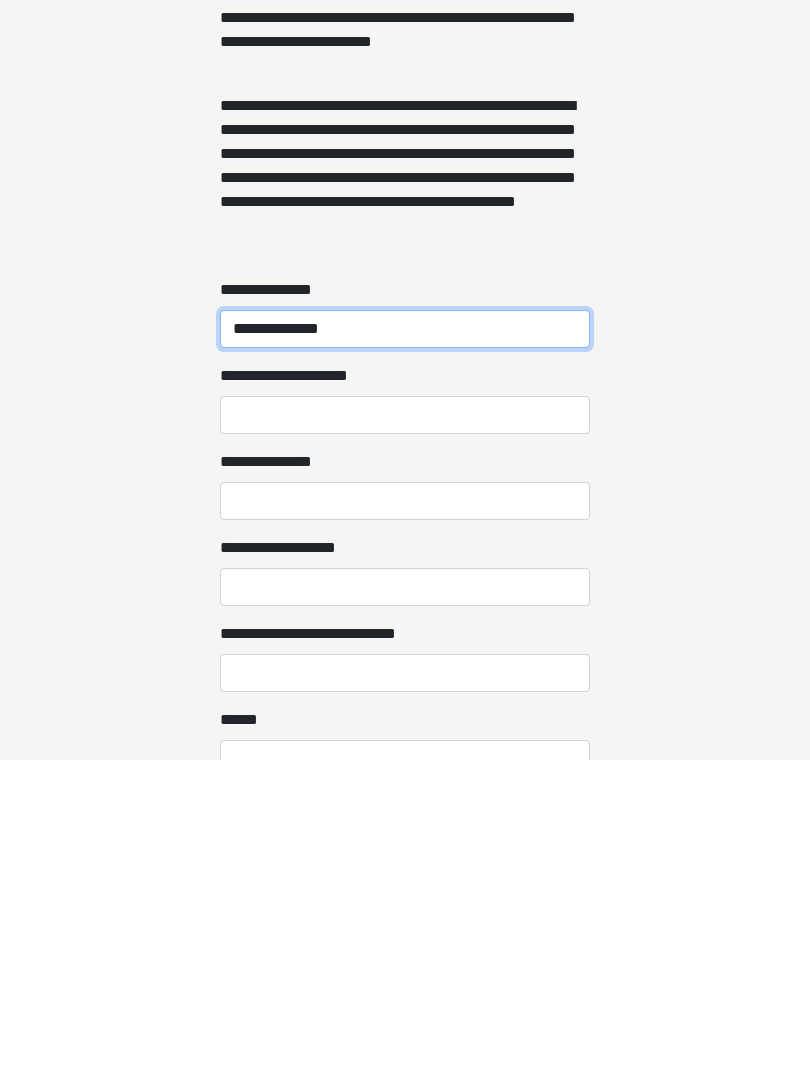 type on "**********" 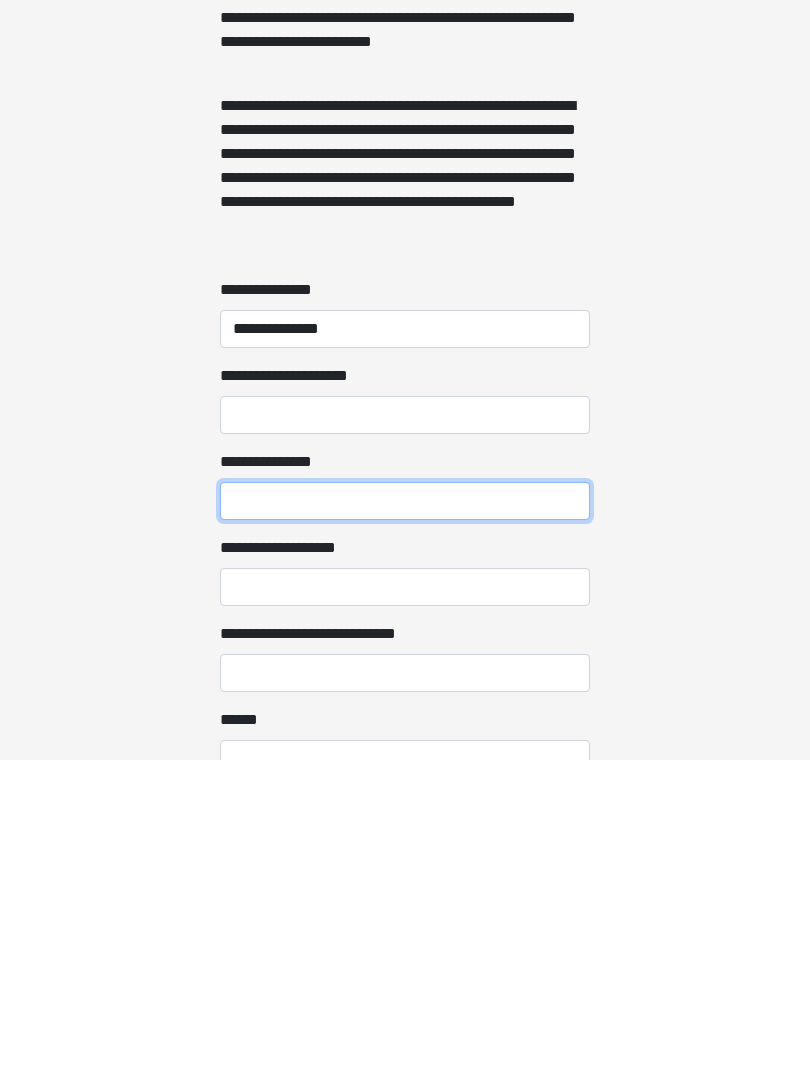 click on "**********" at bounding box center [405, 821] 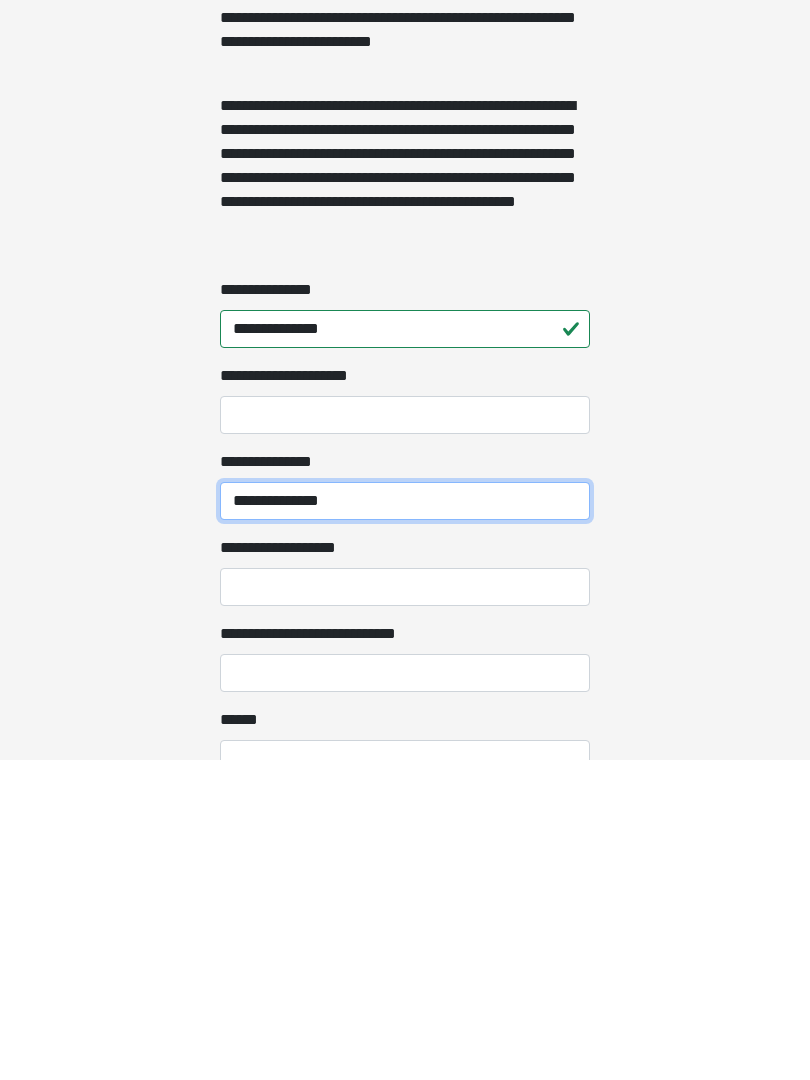 type on "**********" 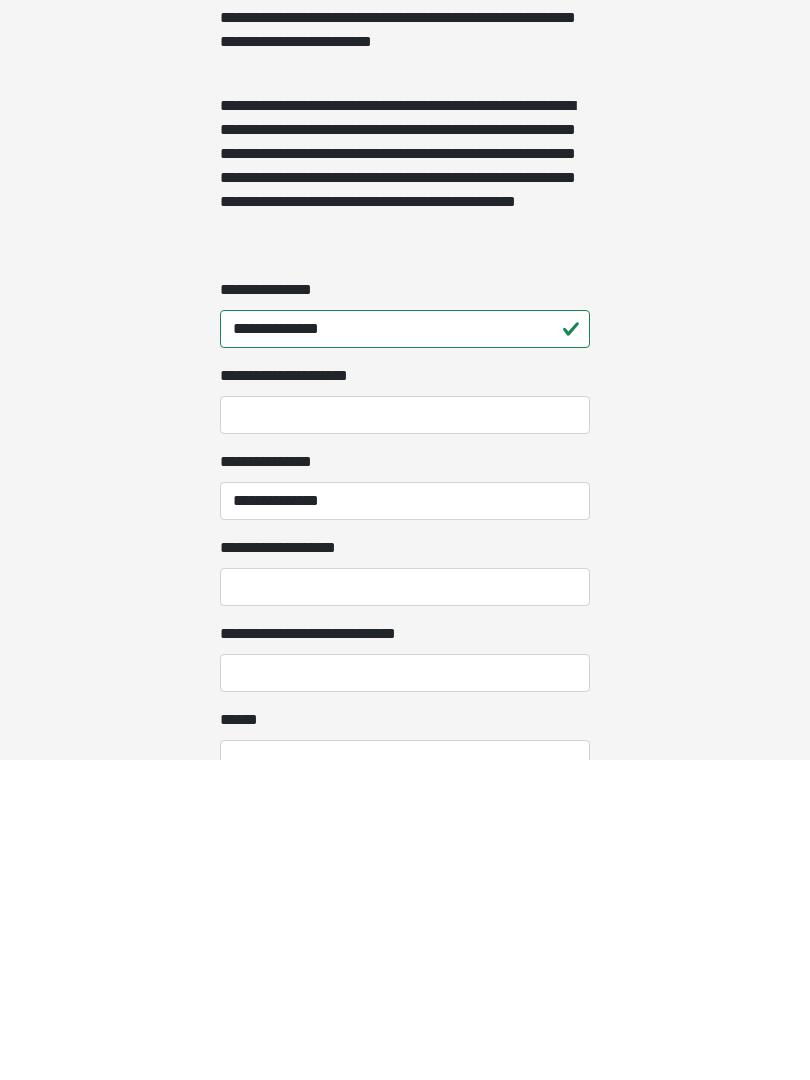 click on "**********" at bounding box center [405, 907] 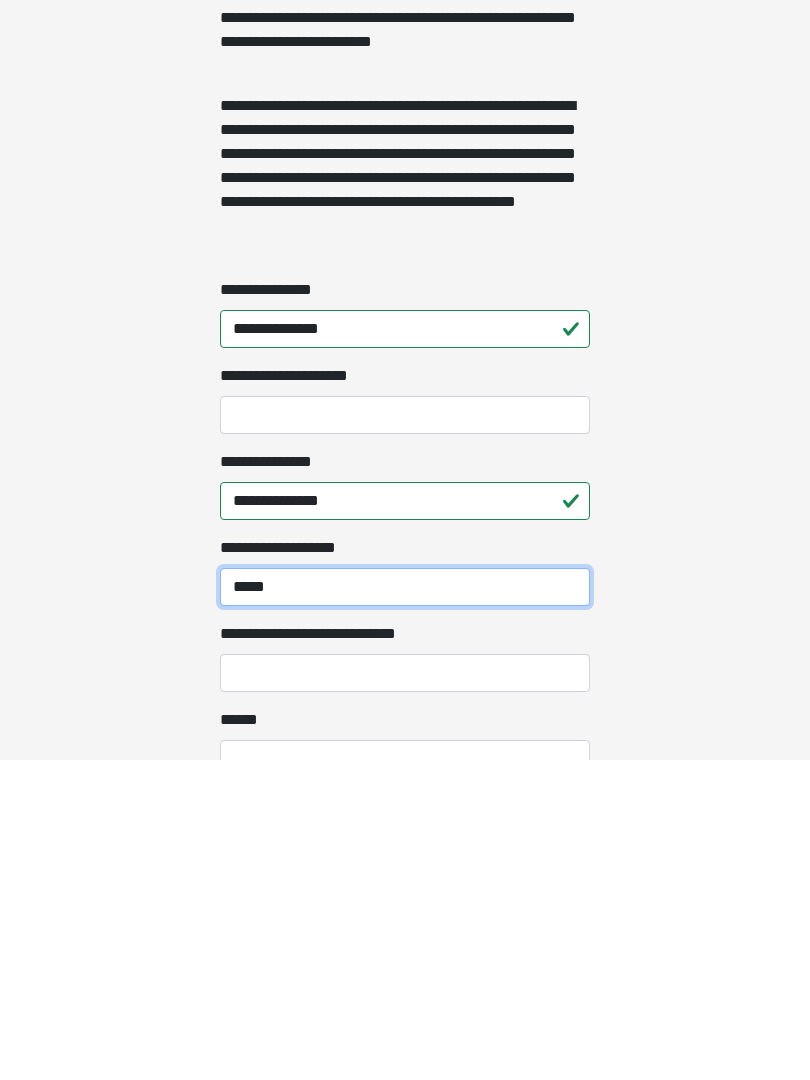 type on "*****" 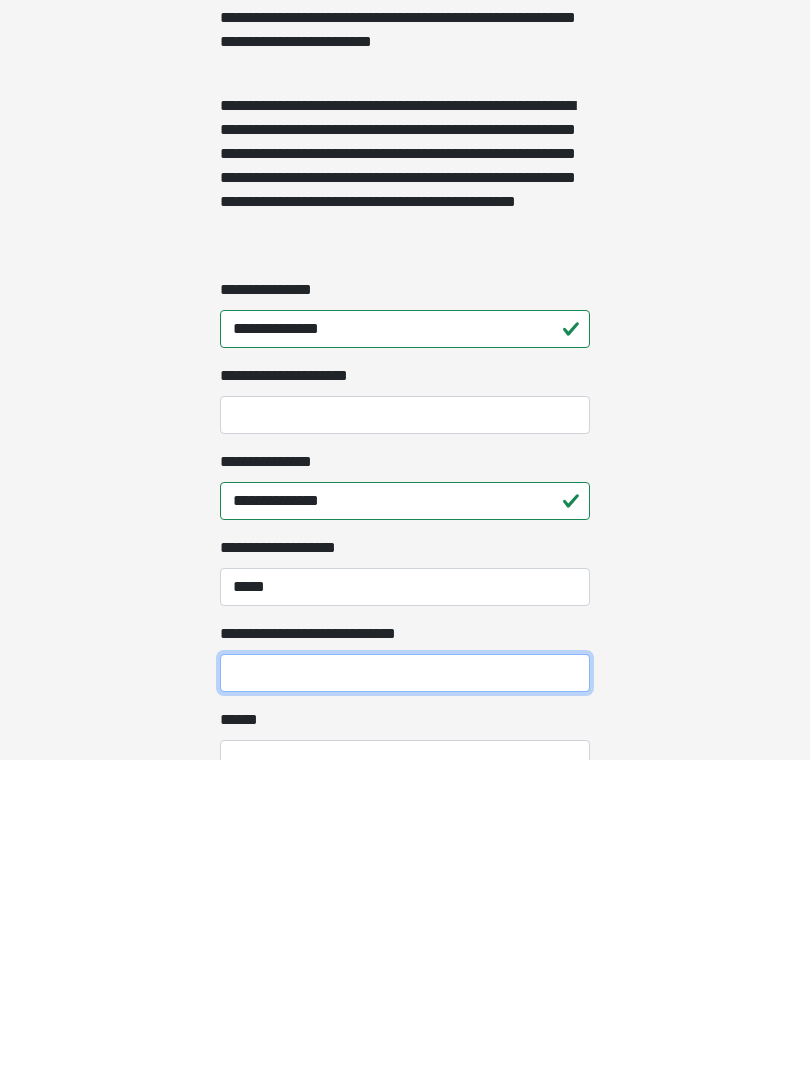 click on "**********" at bounding box center (405, 993) 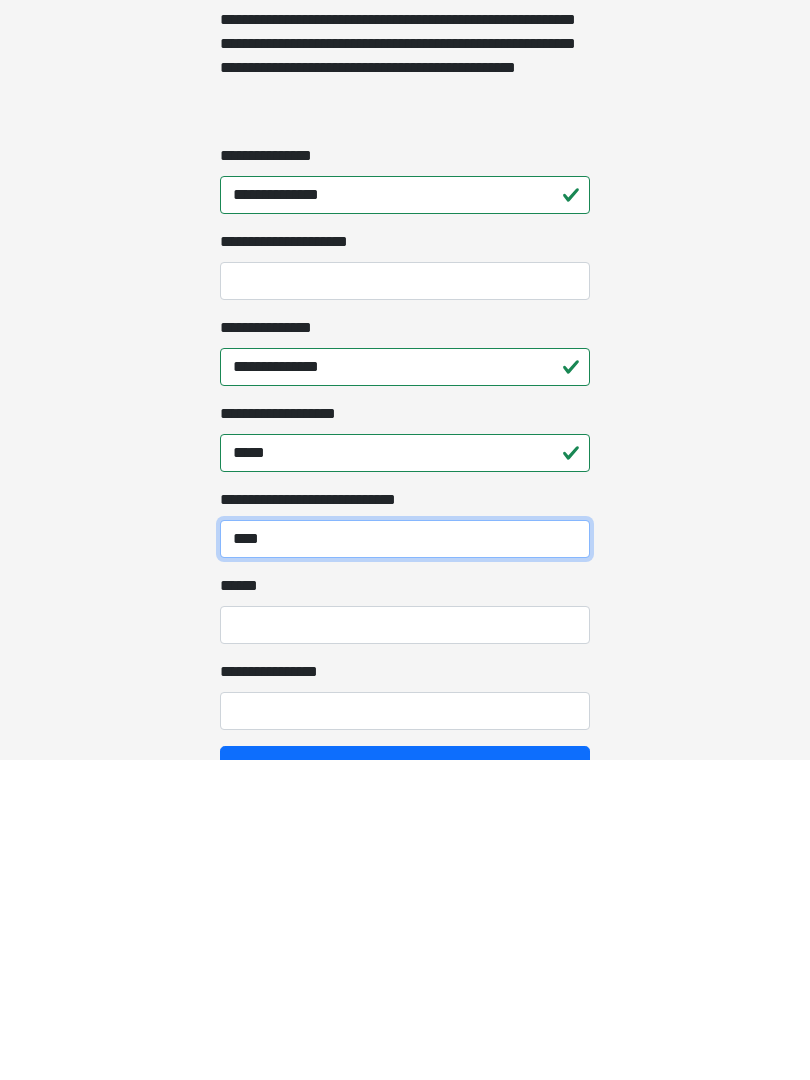 scroll, scrollTop: 1280, scrollLeft: 0, axis: vertical 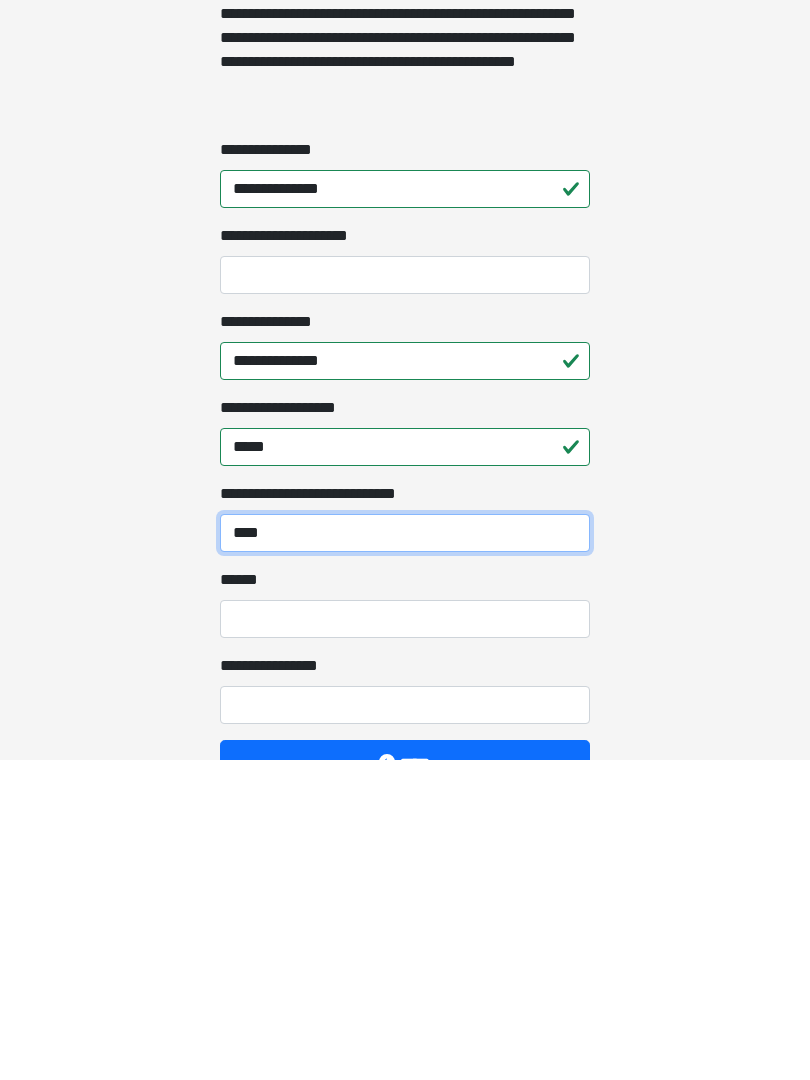 type on "****" 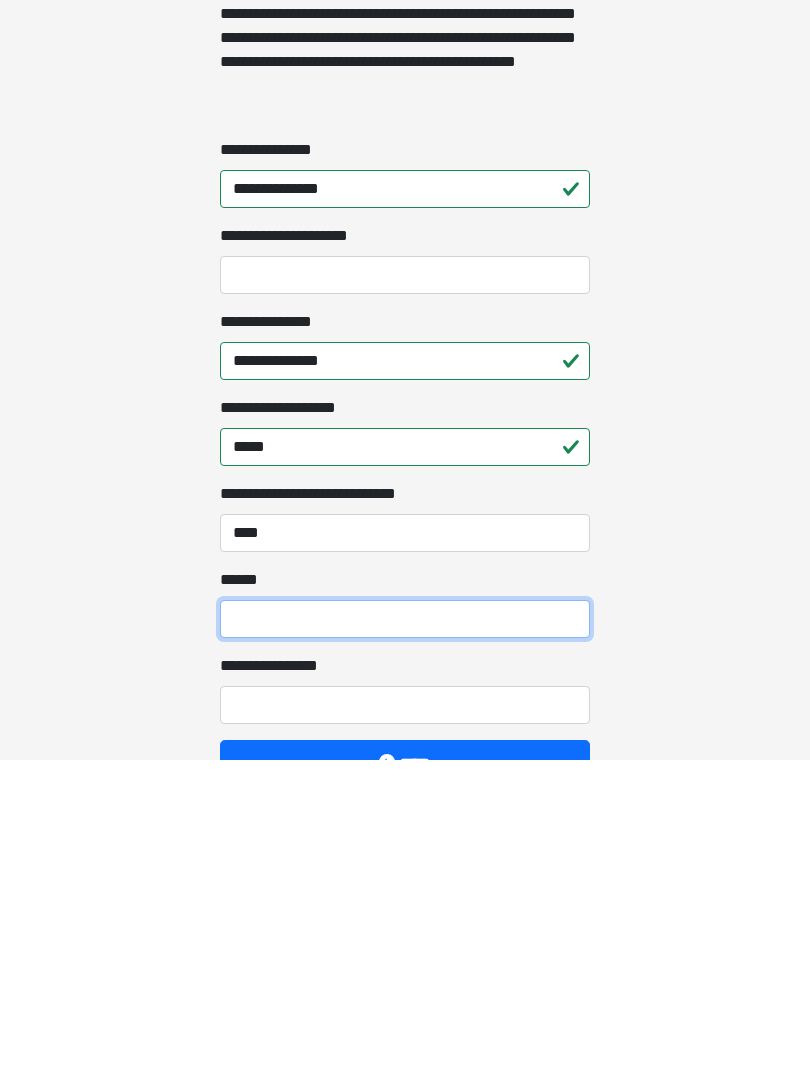 click on "**** *" at bounding box center [405, 939] 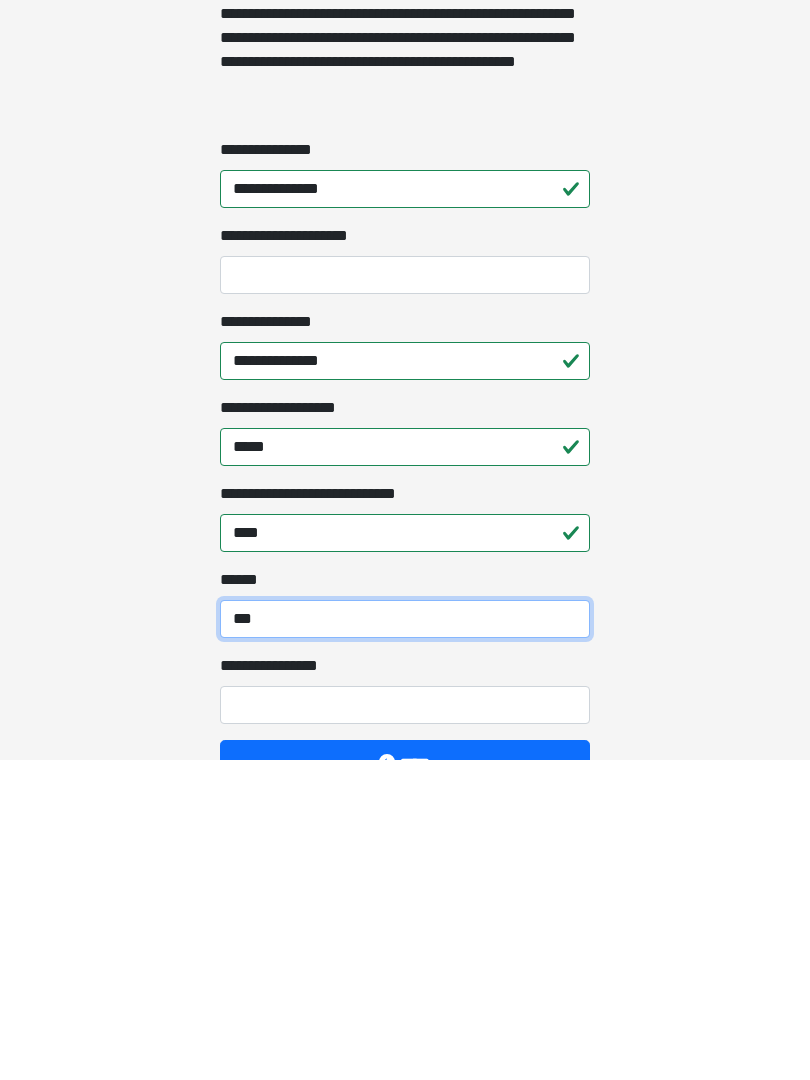 type on "***" 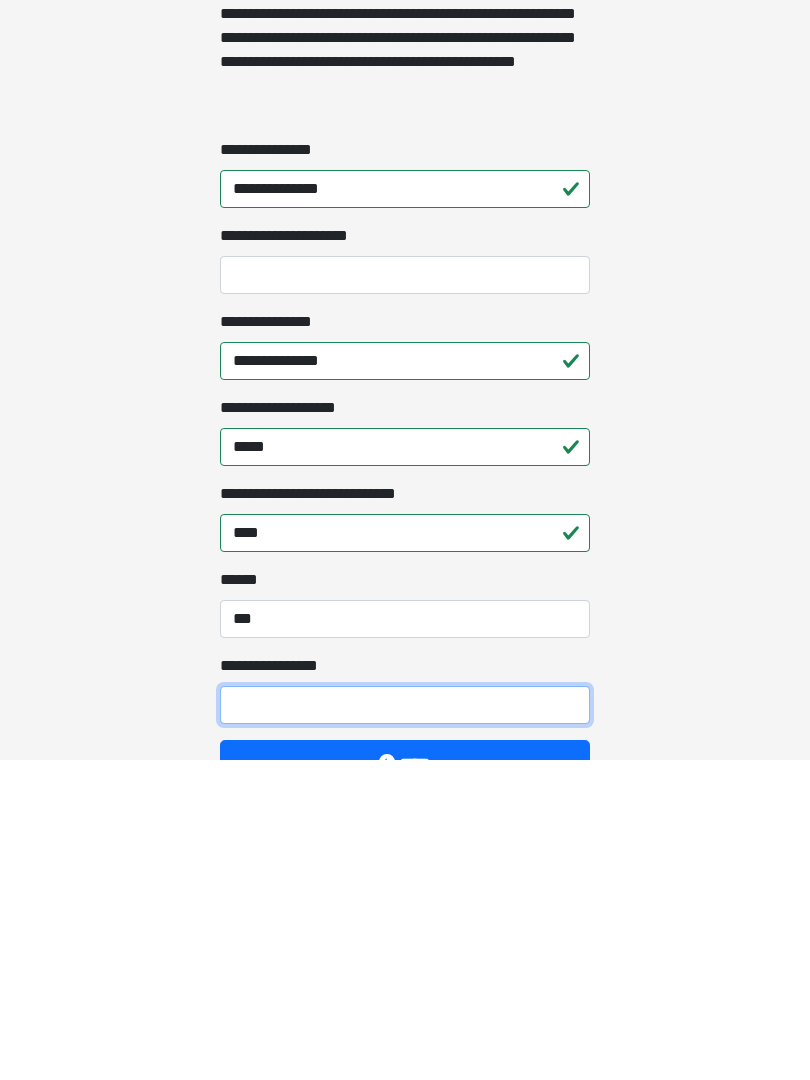 click on "**********" at bounding box center [405, 1025] 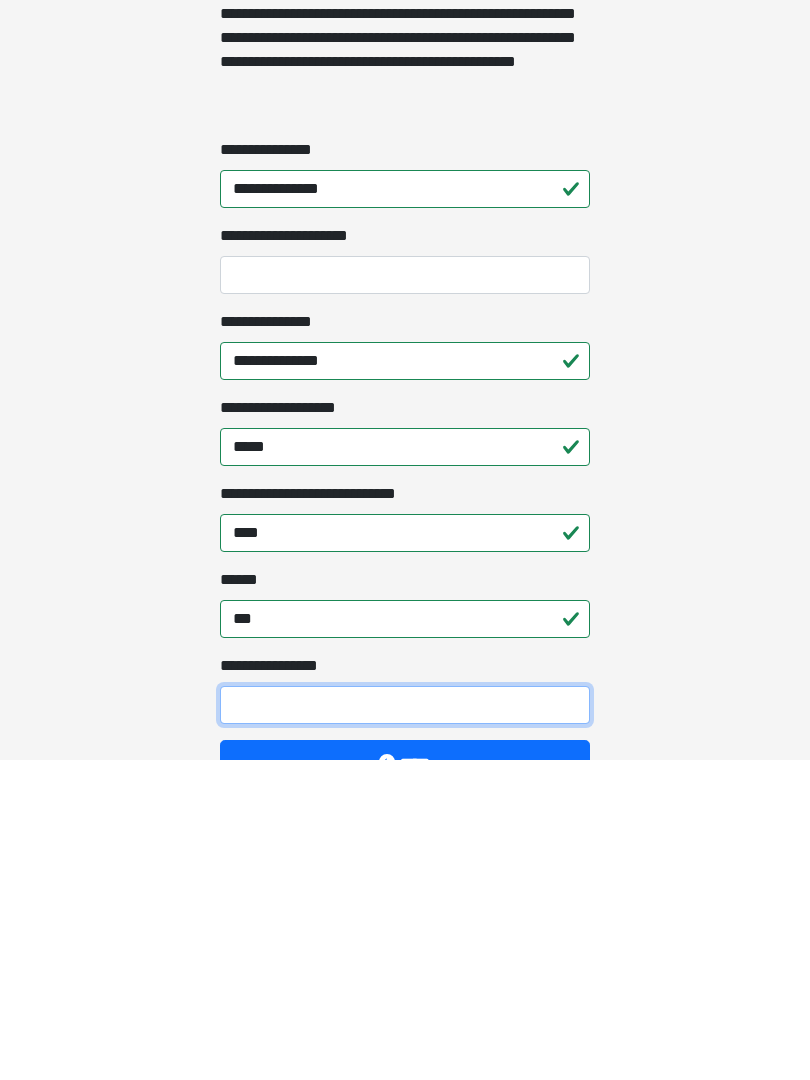 scroll, scrollTop: 1467, scrollLeft: 0, axis: vertical 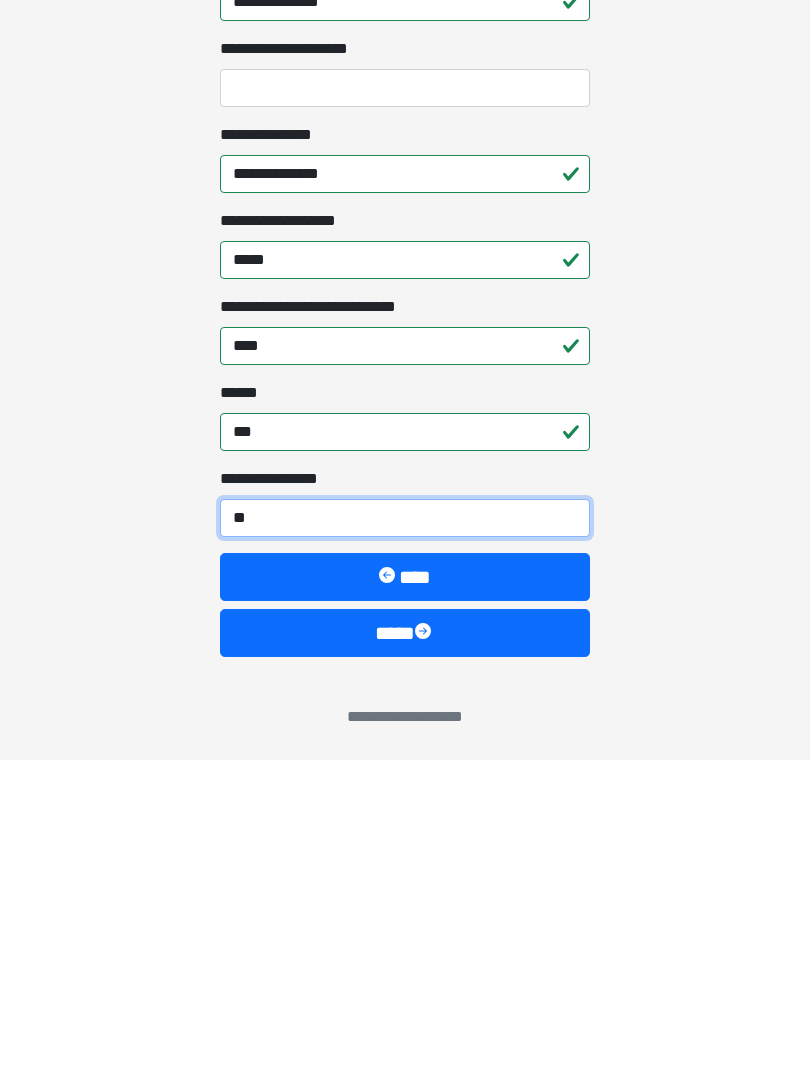 type on "*" 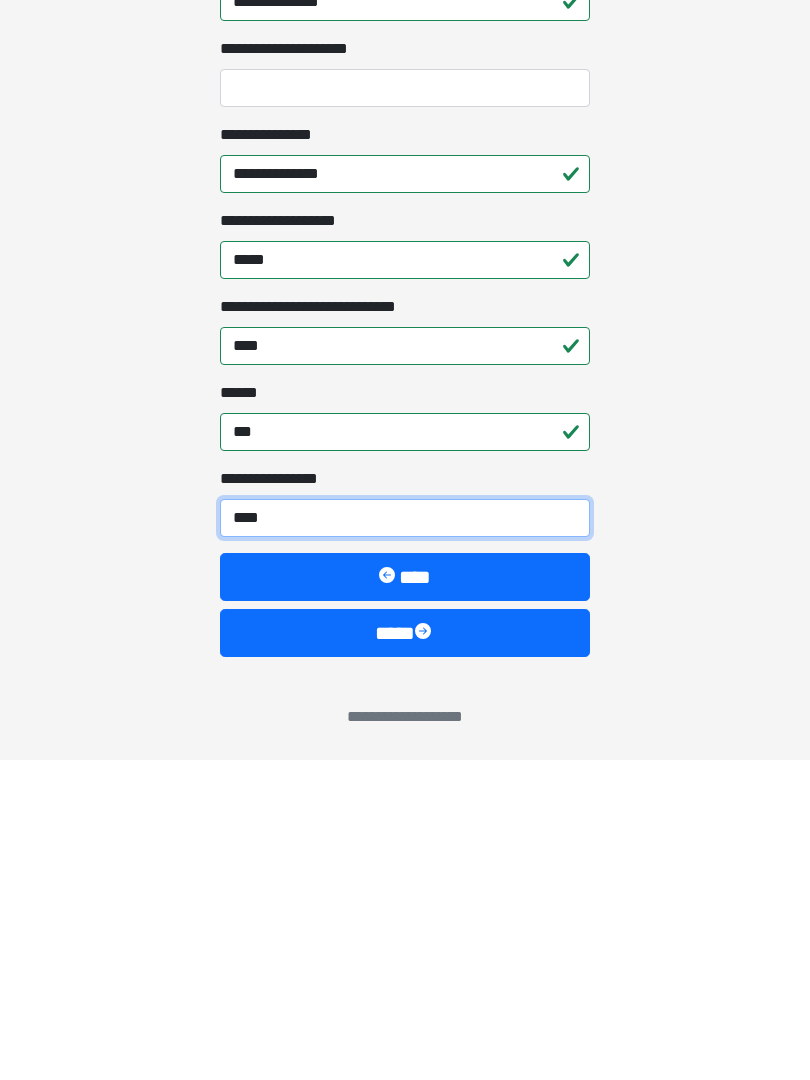 type on "*****" 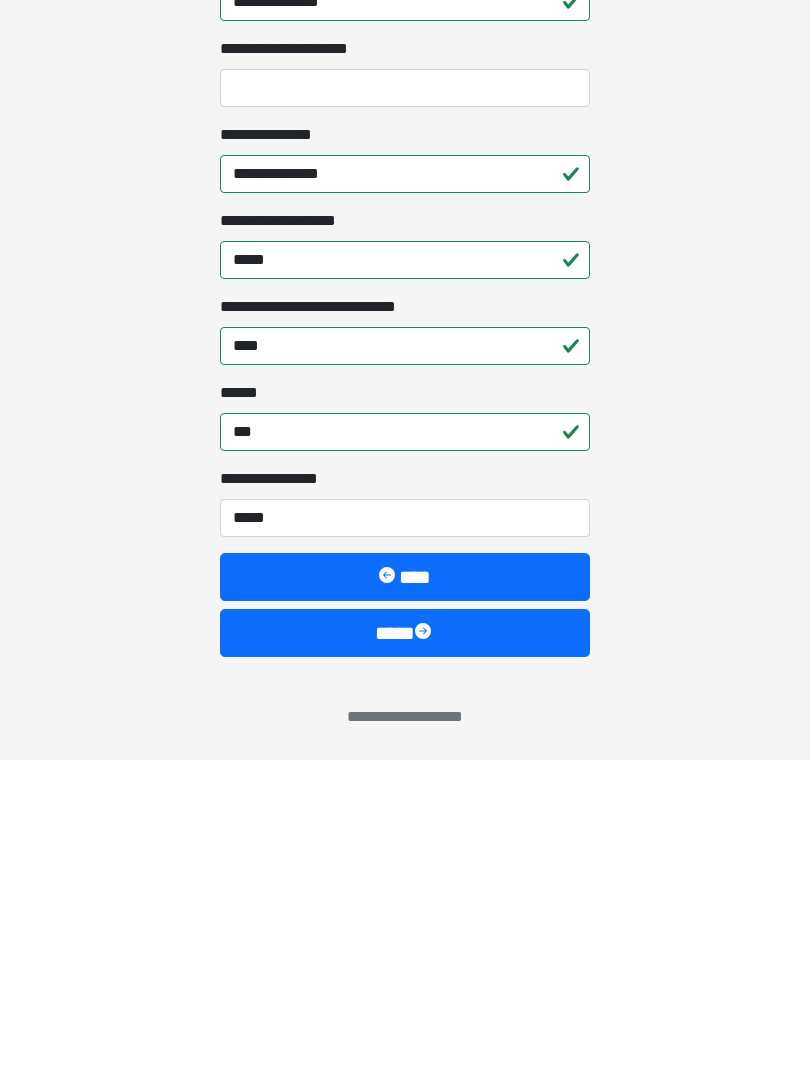 click at bounding box center (425, 953) 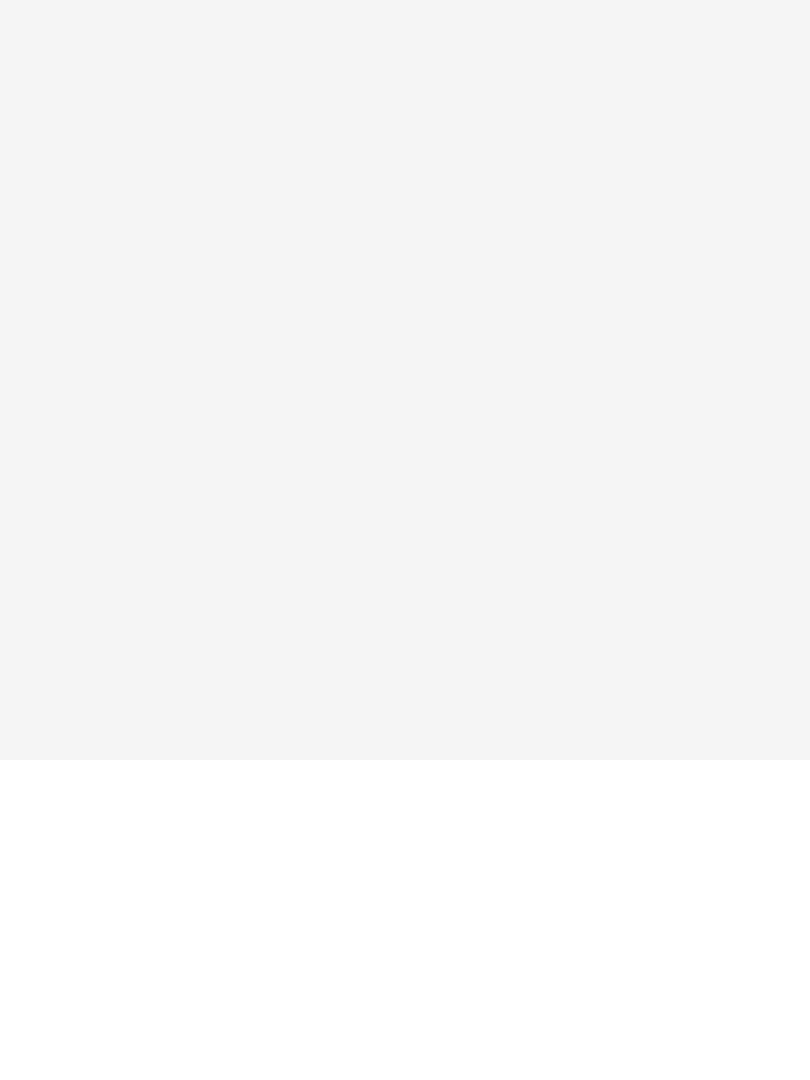 scroll, scrollTop: 0, scrollLeft: 0, axis: both 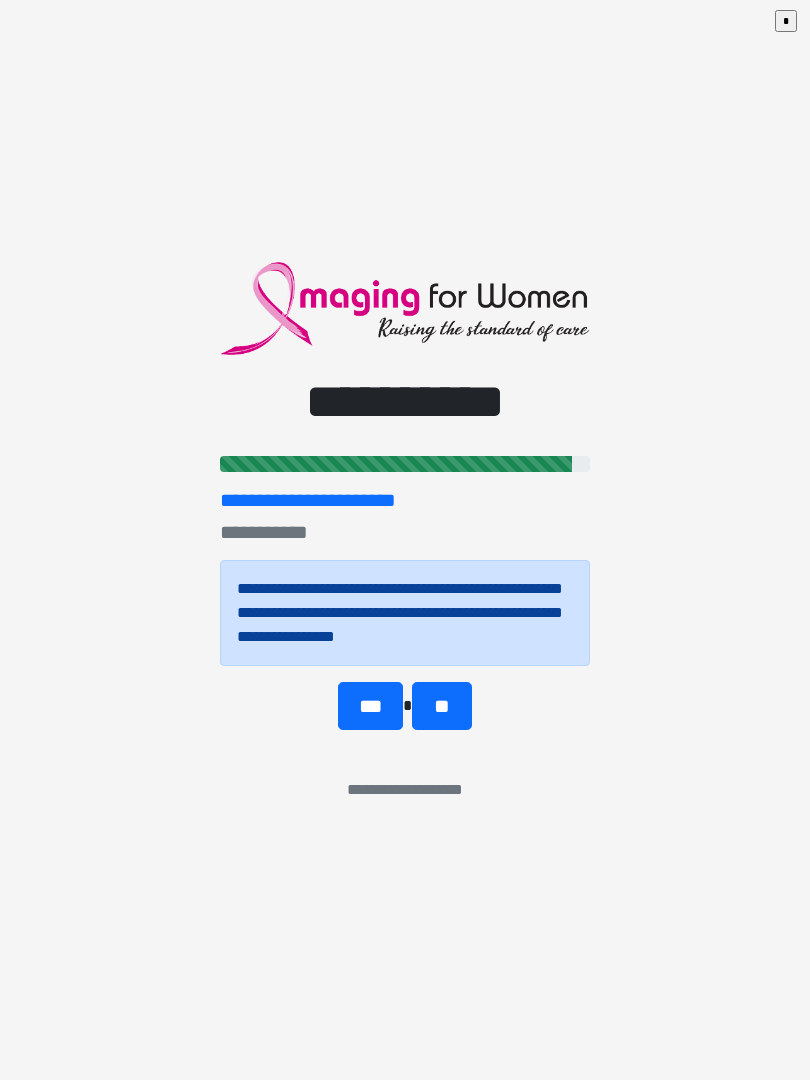 click on "**" at bounding box center [441, 706] 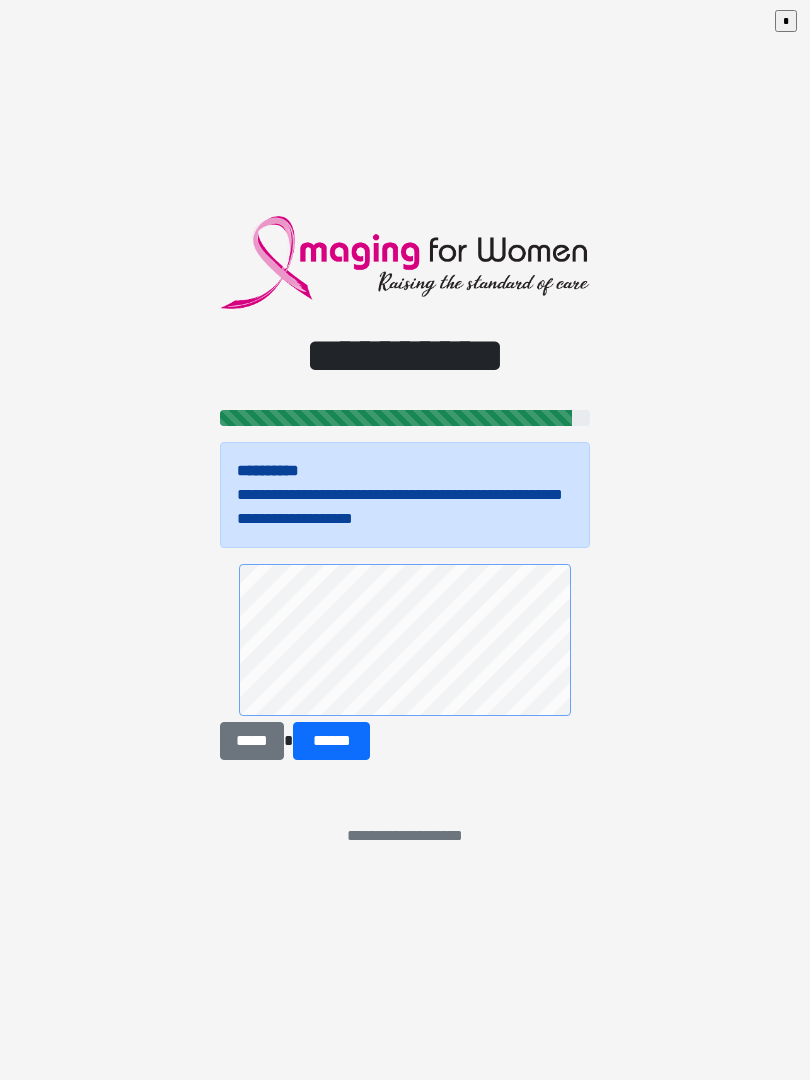 click on "******" at bounding box center [331, 741] 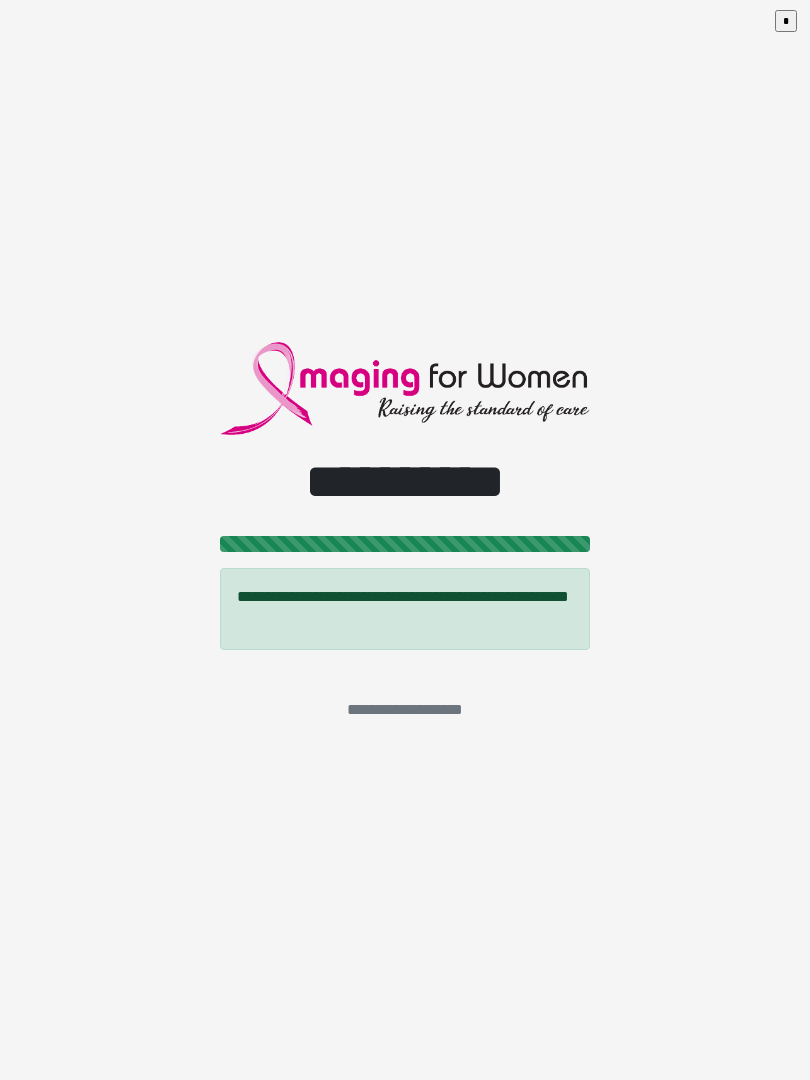 click on "*" at bounding box center [786, 21] 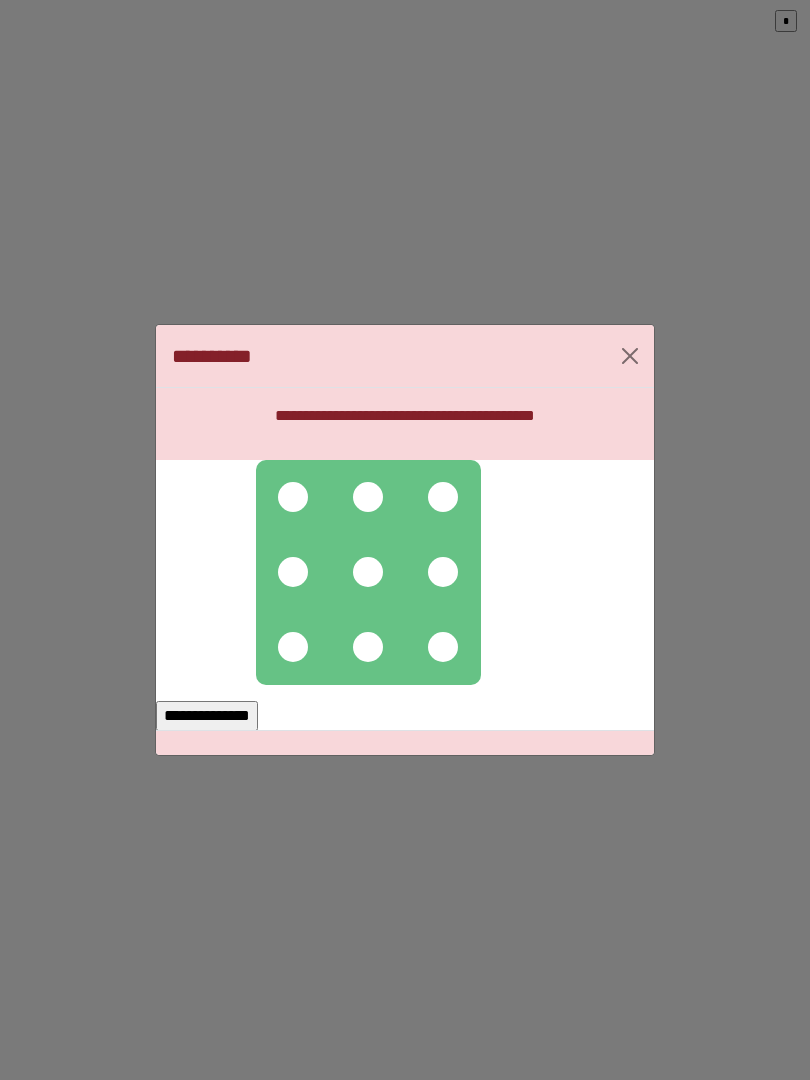 click at bounding box center [293, 497] 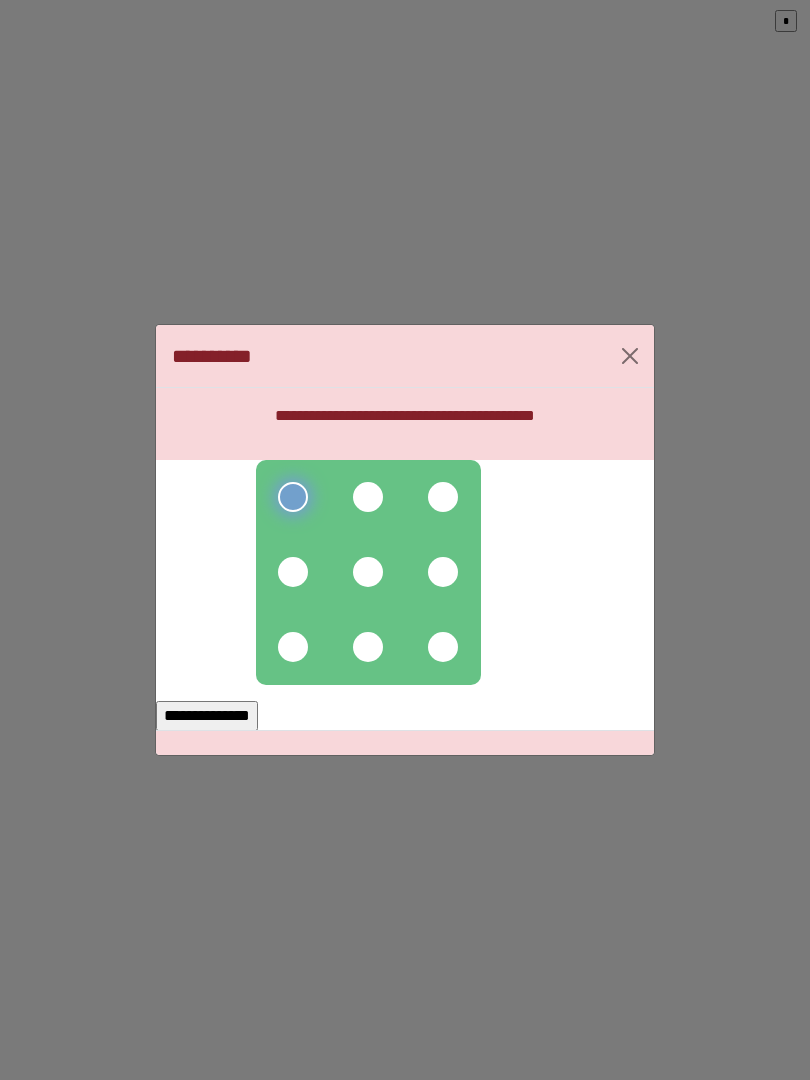 click at bounding box center (368, 497) 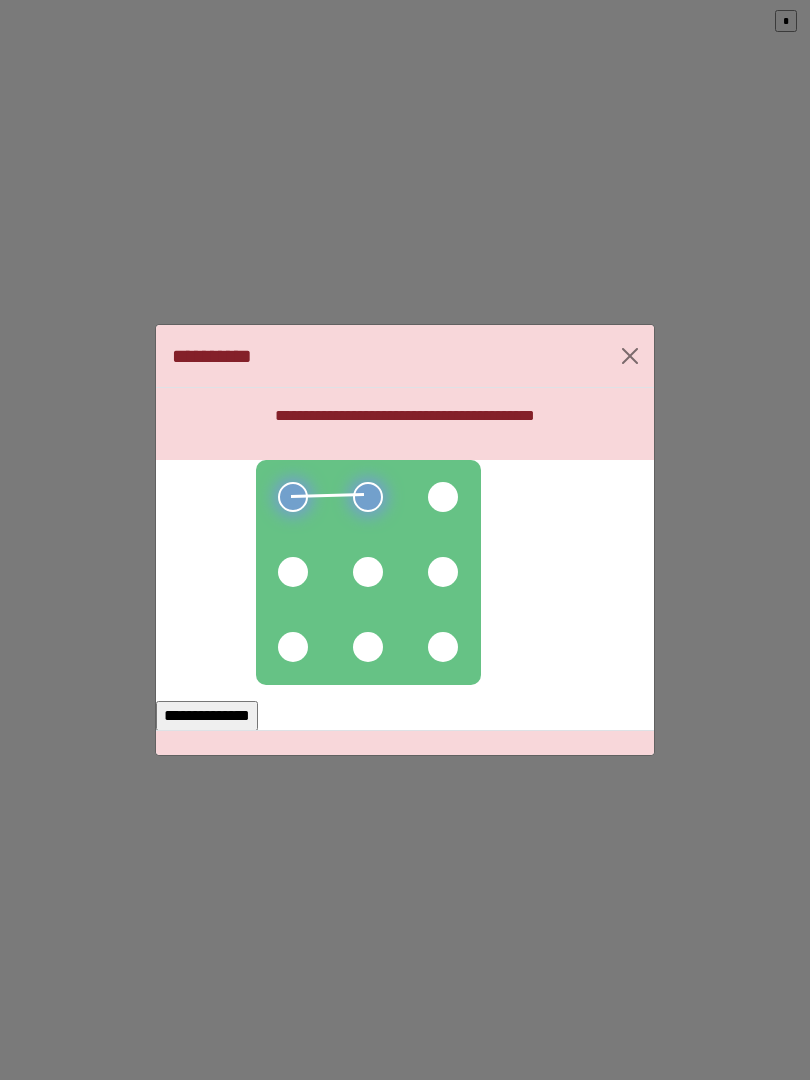click at bounding box center [443, 497] 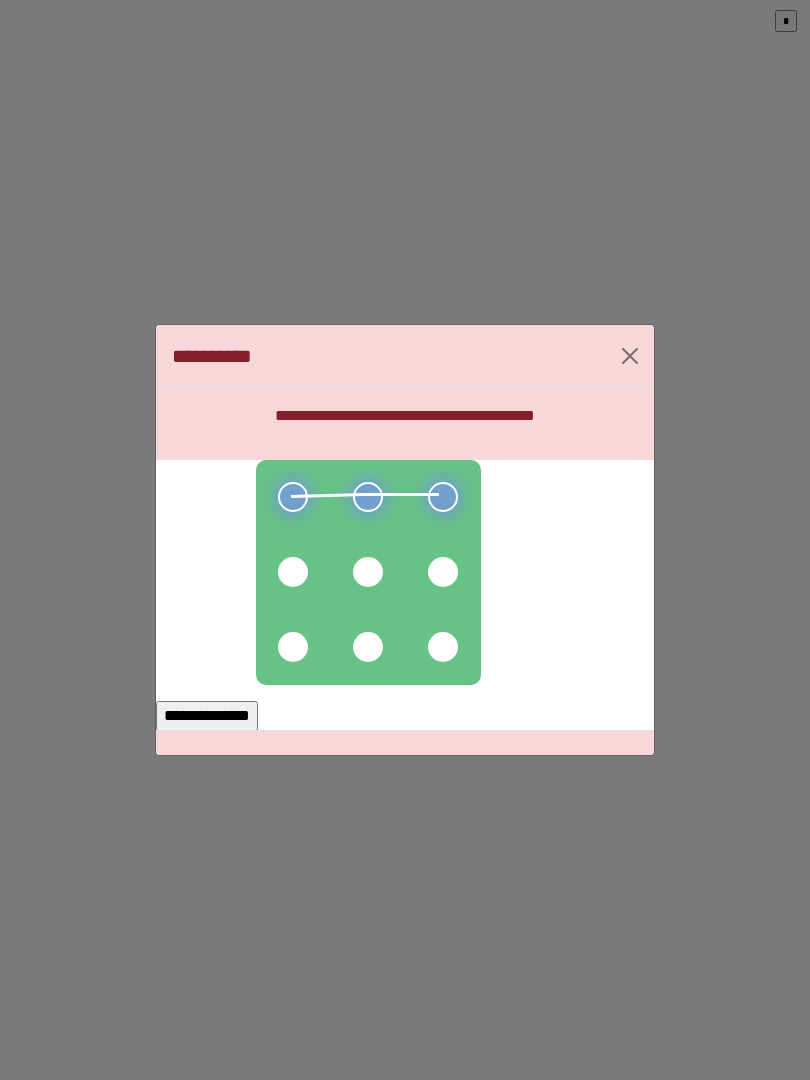 click at bounding box center [443, 572] 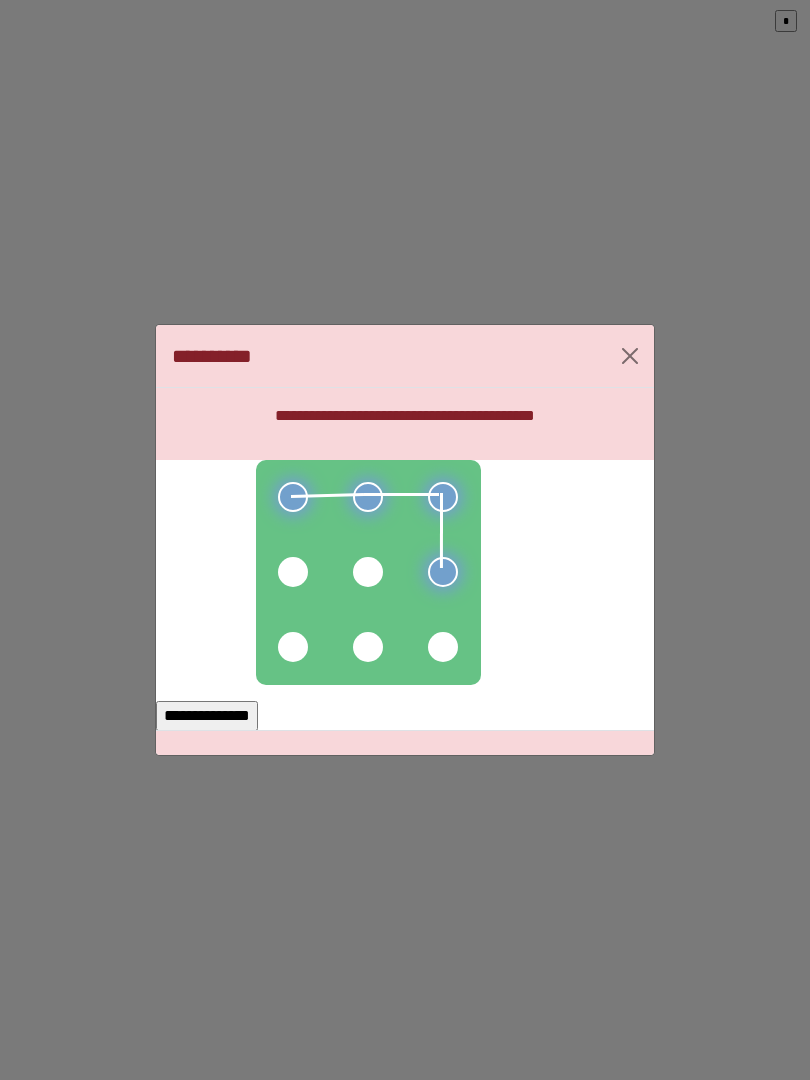 click at bounding box center (368, 647) 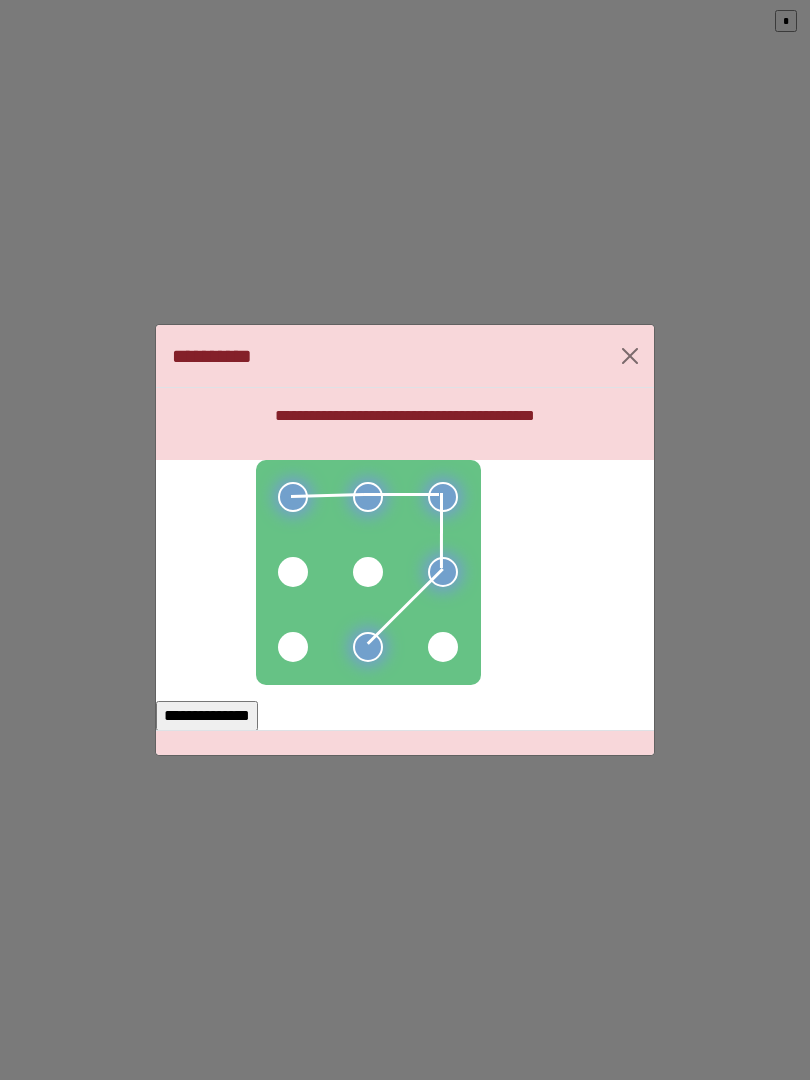 click at bounding box center (368, 572) 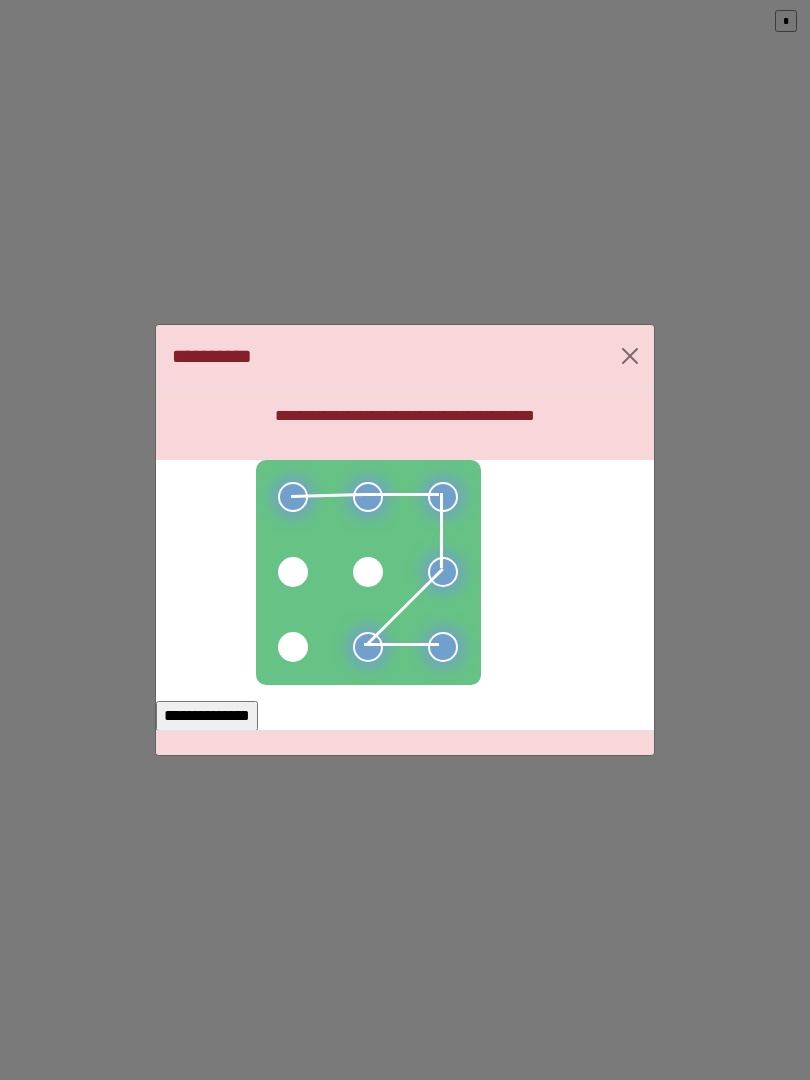 click at bounding box center [293, 647] 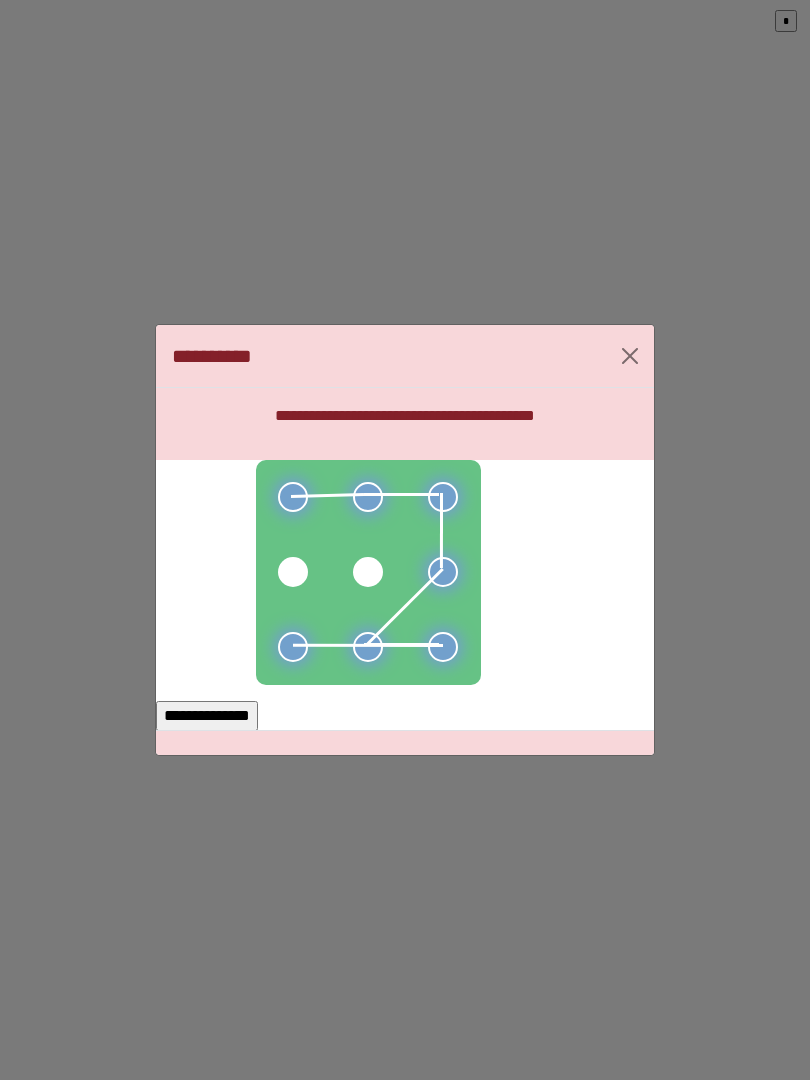 click on "**********" at bounding box center [207, 716] 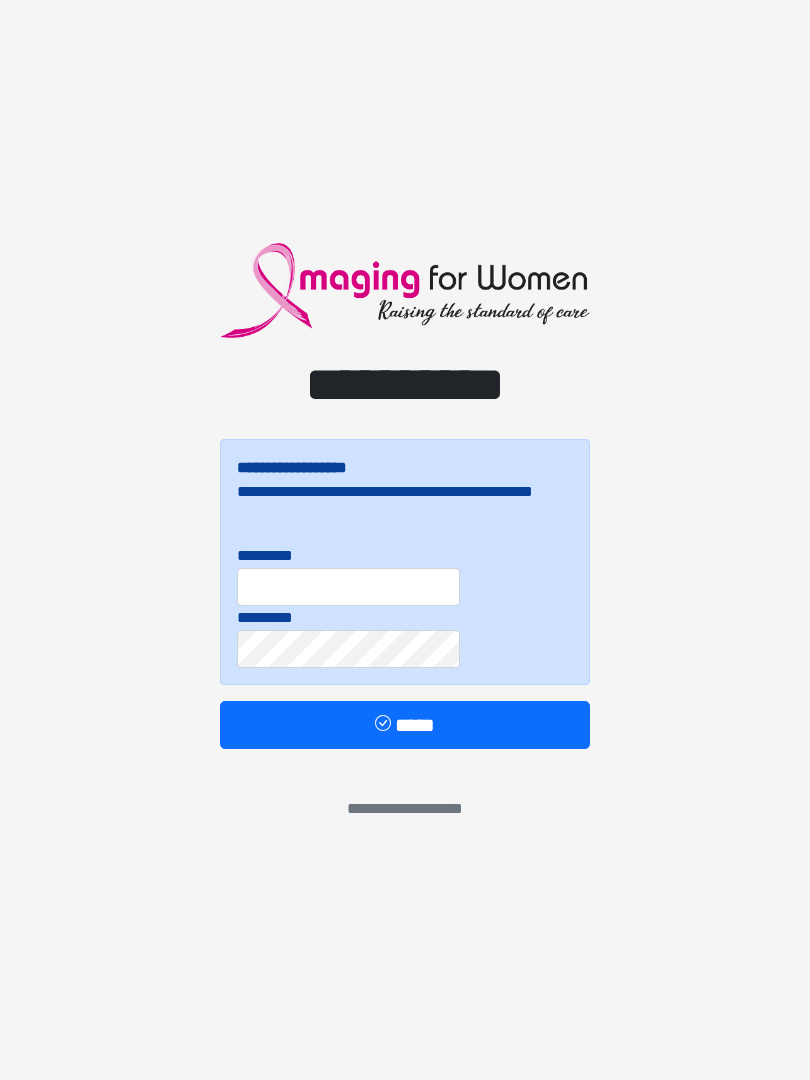 scroll, scrollTop: 0, scrollLeft: 0, axis: both 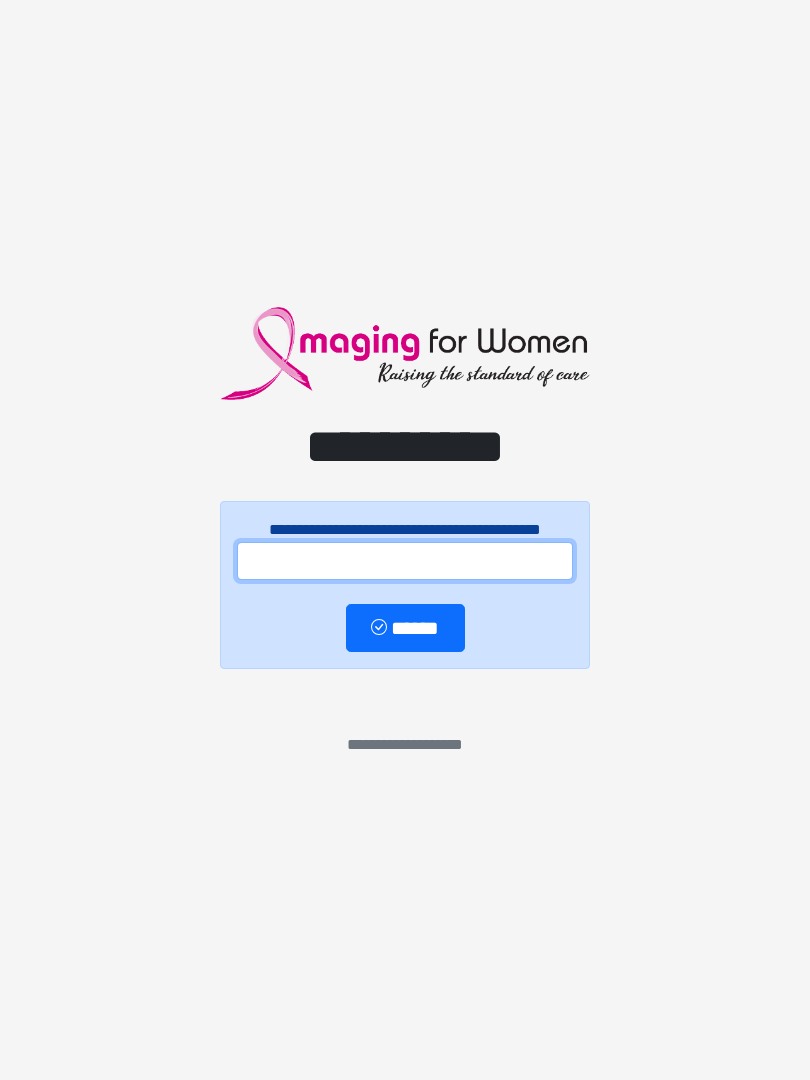 click at bounding box center (405, 561) 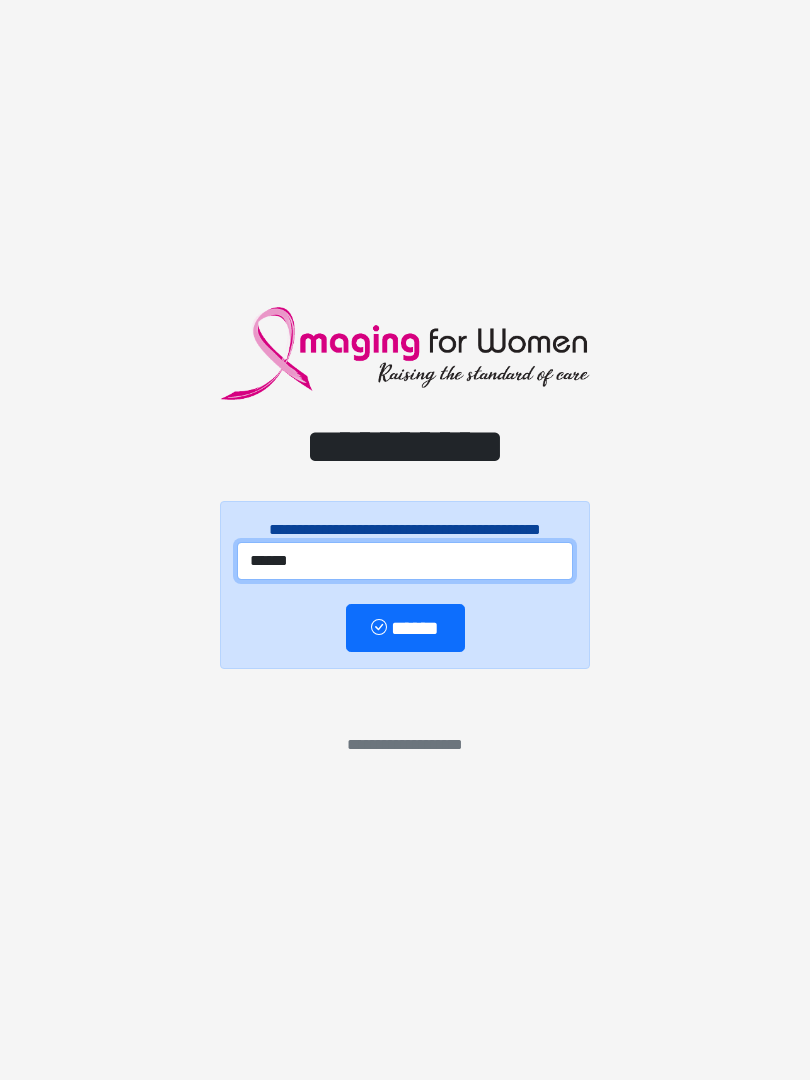 type on "******" 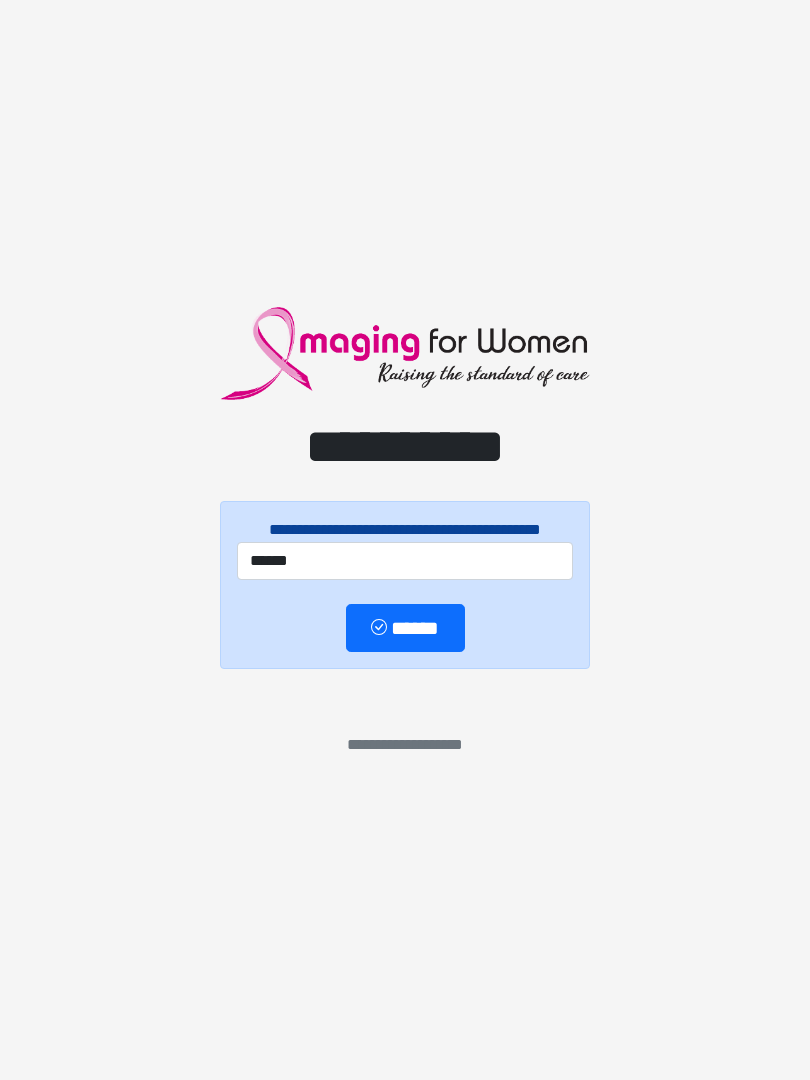 click on "******" at bounding box center (405, 628) 